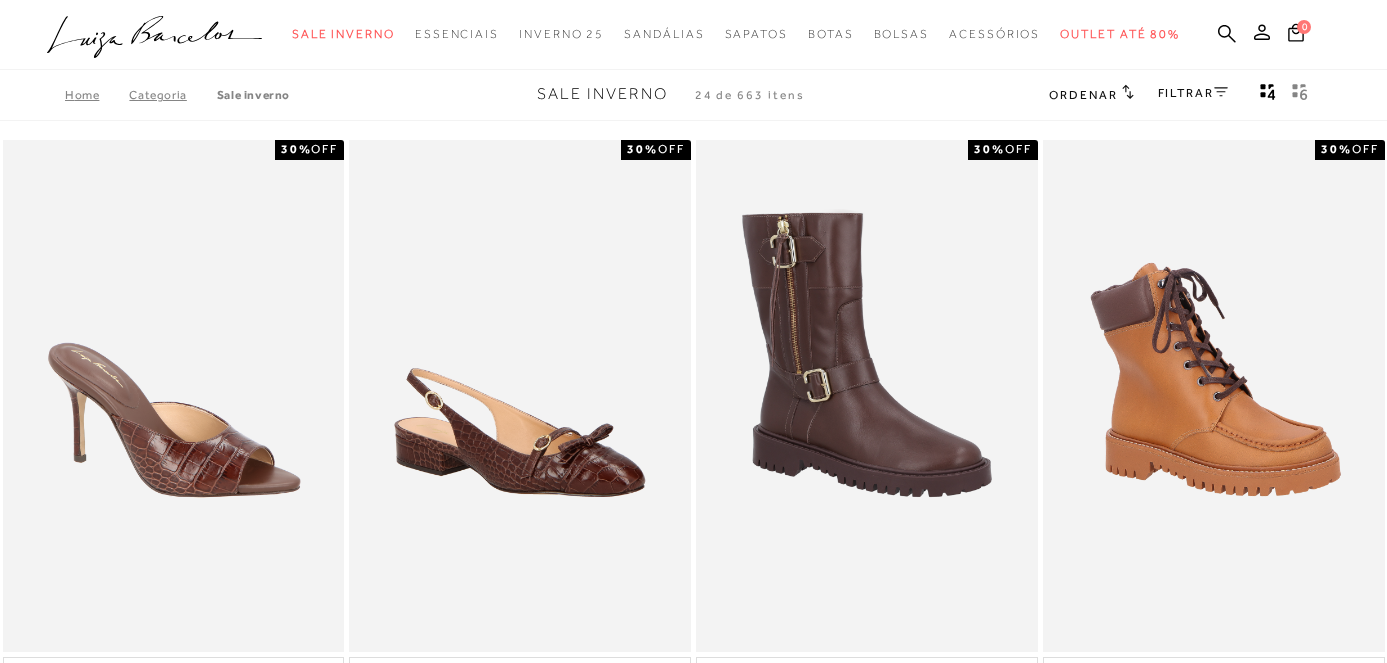 scroll, scrollTop: 666, scrollLeft: 0, axis: vertical 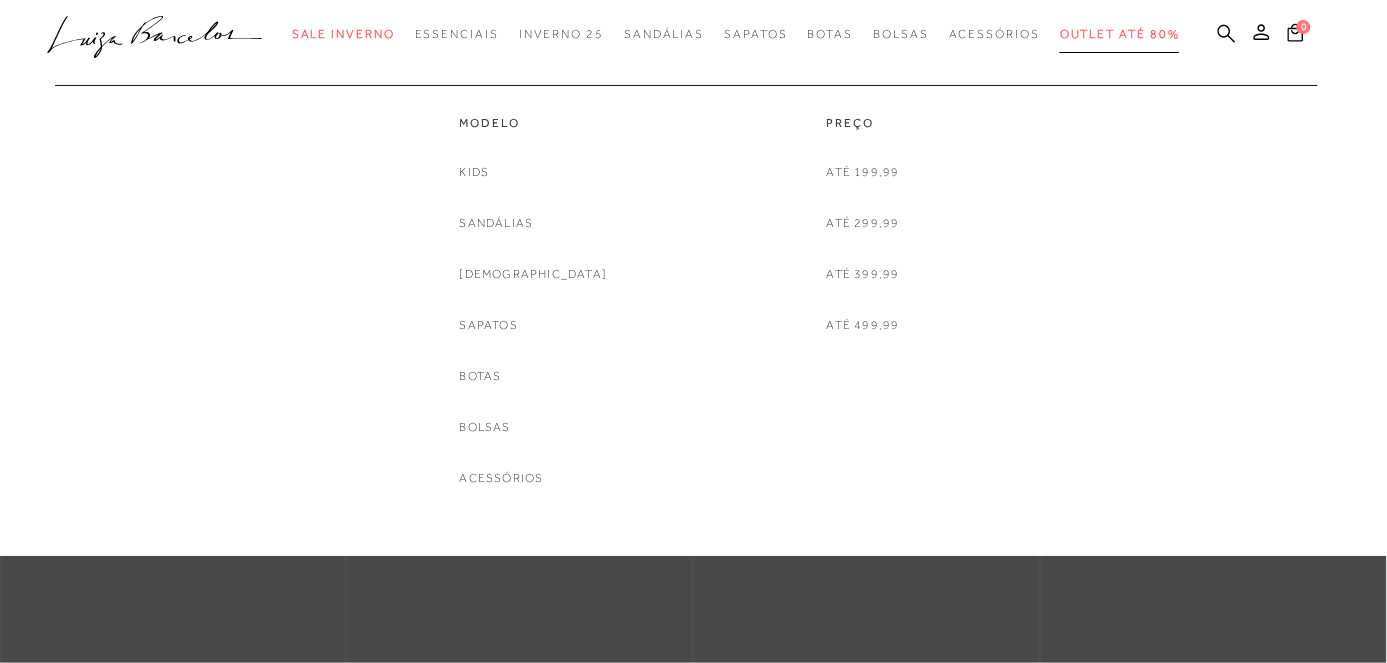 click on "Outlet até 80%" at bounding box center (1120, 34) 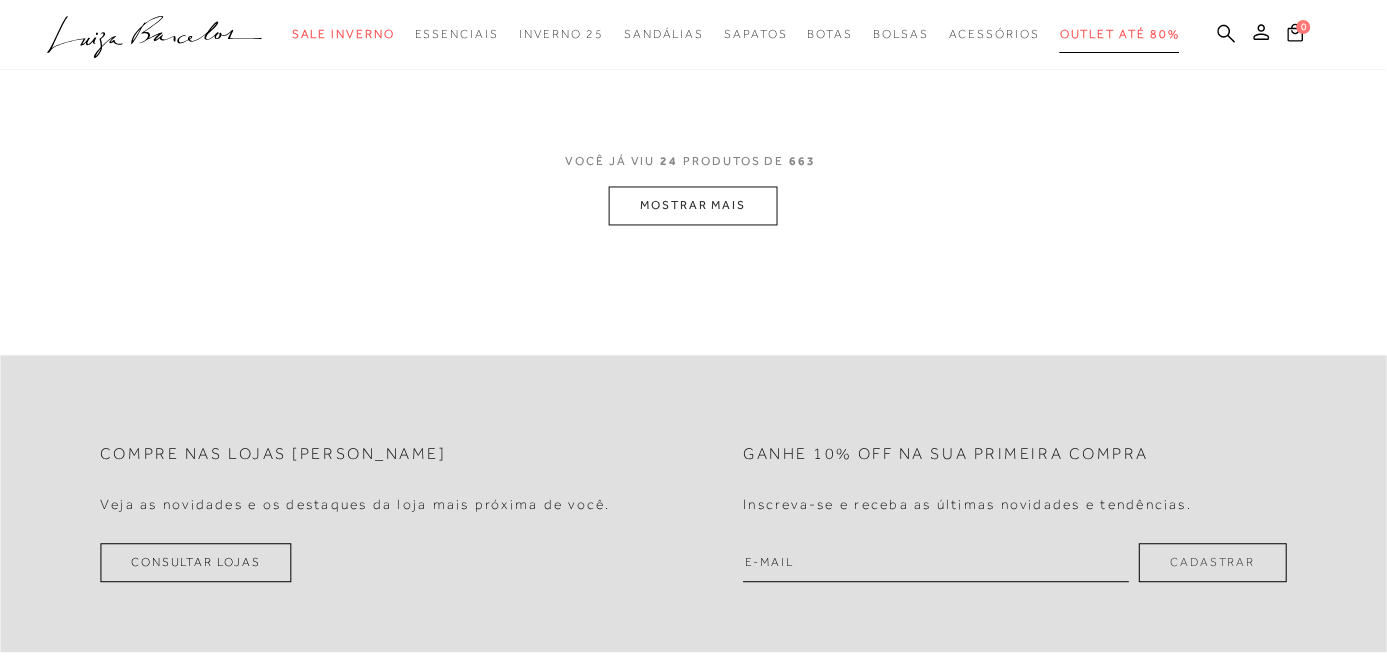 scroll, scrollTop: 0, scrollLeft: 0, axis: both 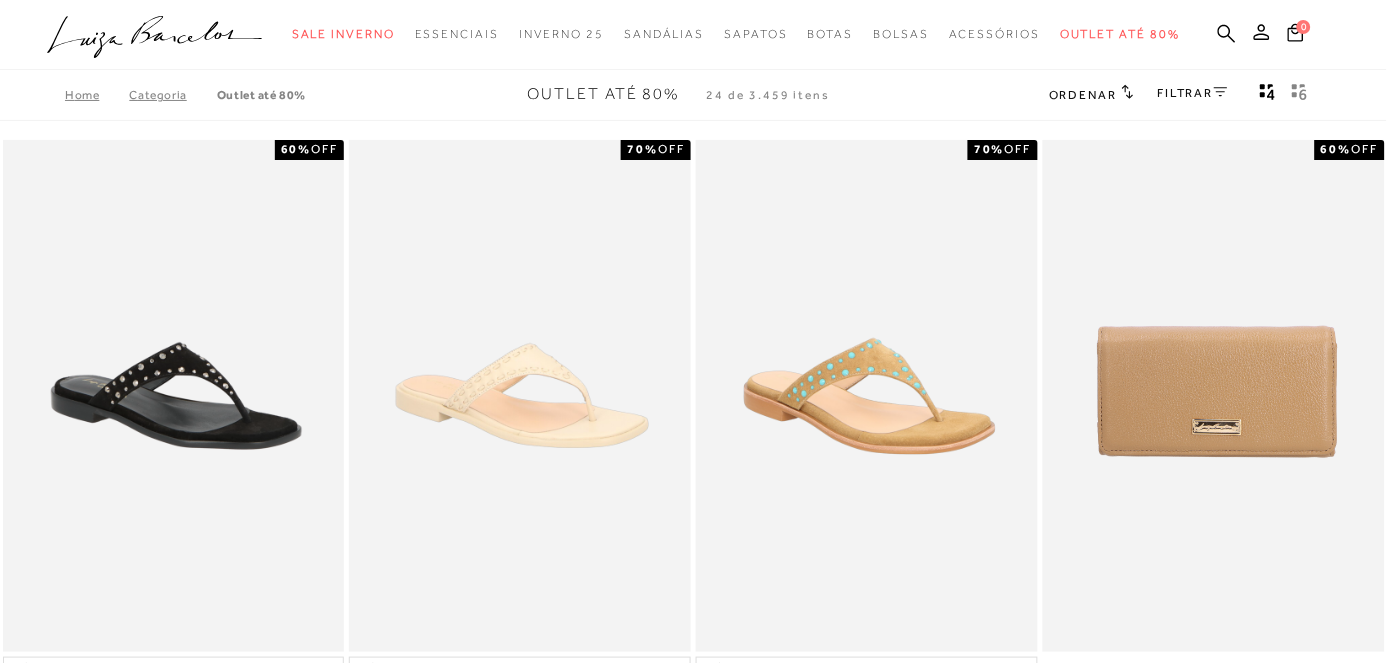 click 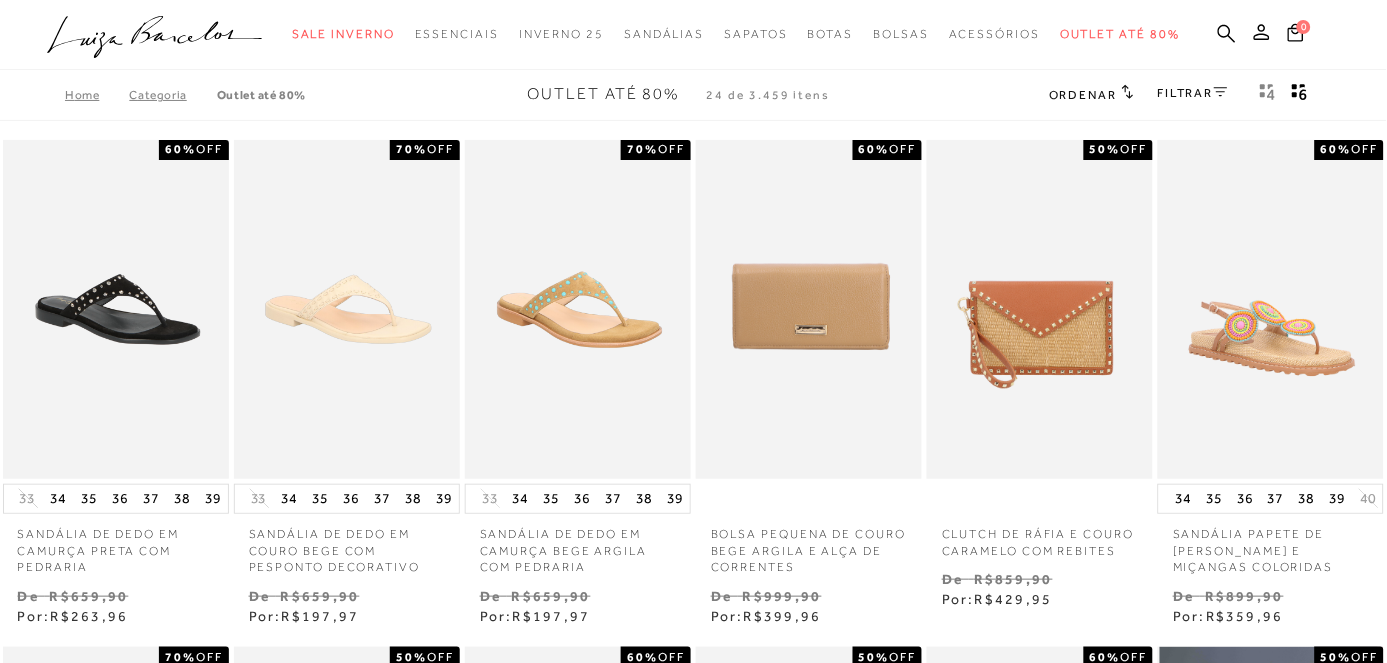 scroll, scrollTop: 370, scrollLeft: 0, axis: vertical 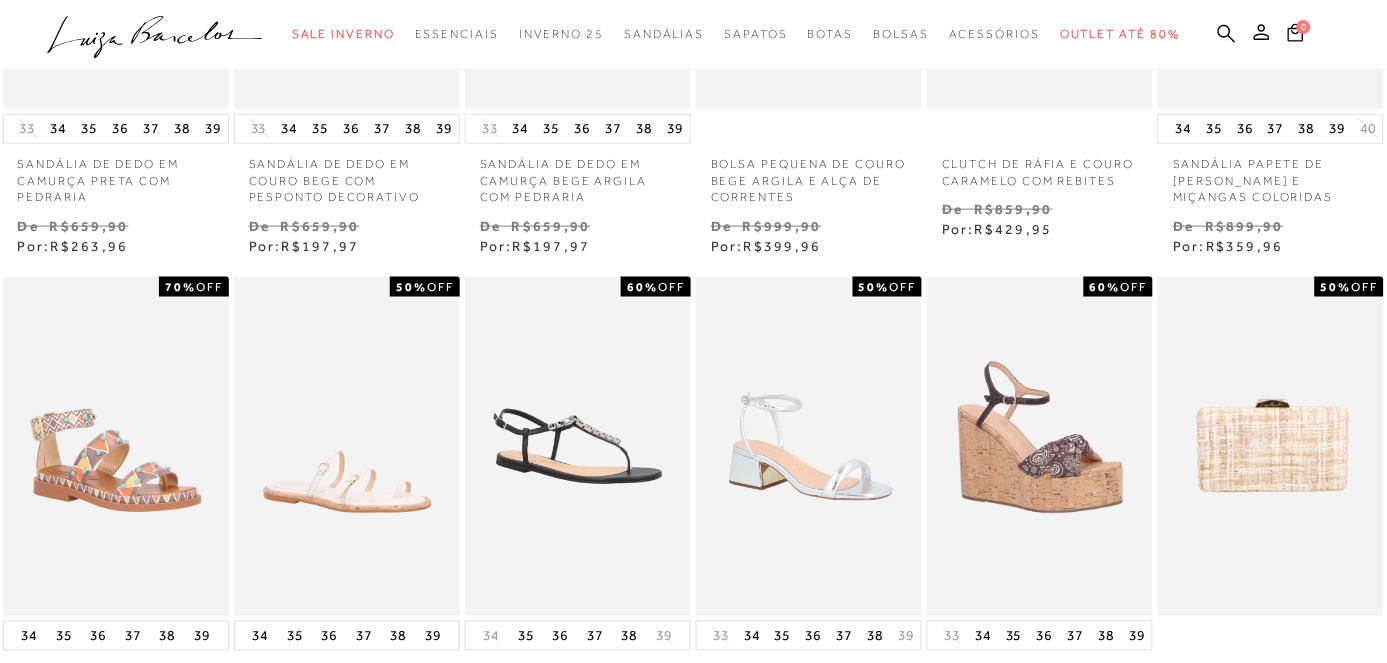 click on "Modelo
Kids
Sandálias
Rasteiras
Sapatos
Botas
Bolsas
Acessórios
Preço Até 199,99" at bounding box center (683, 287) 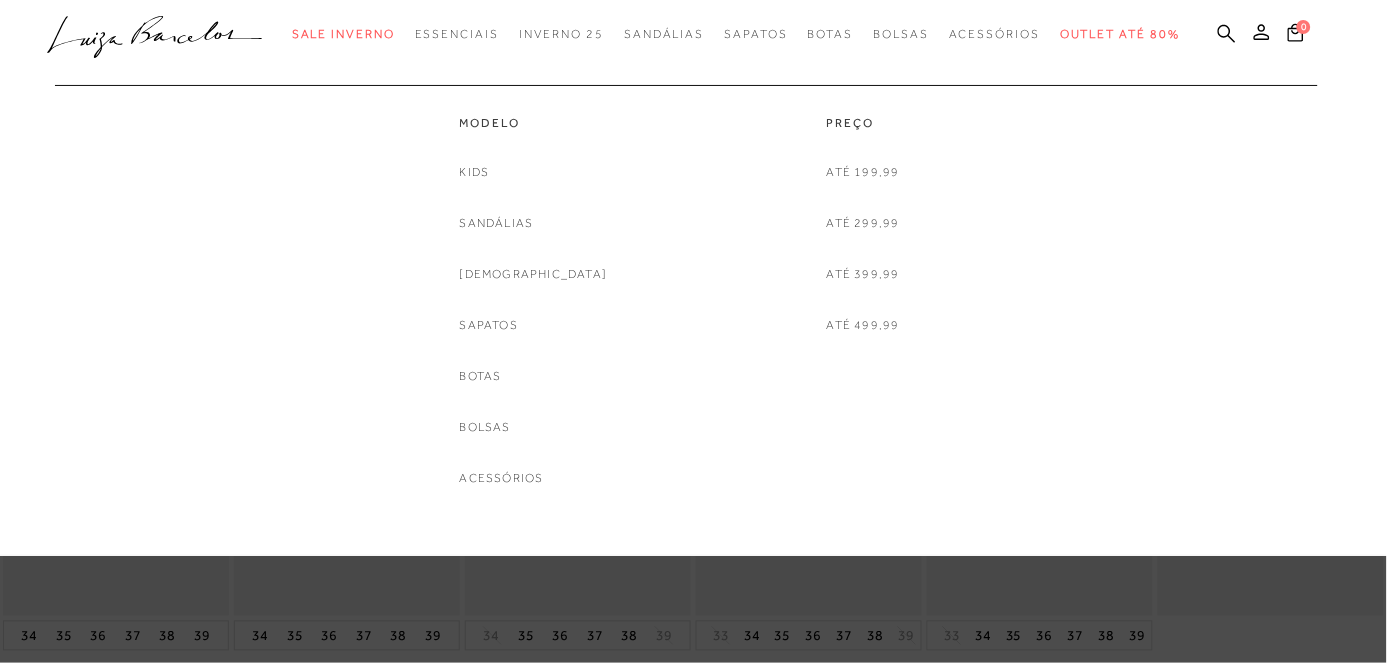 scroll, scrollTop: 0, scrollLeft: 0, axis: both 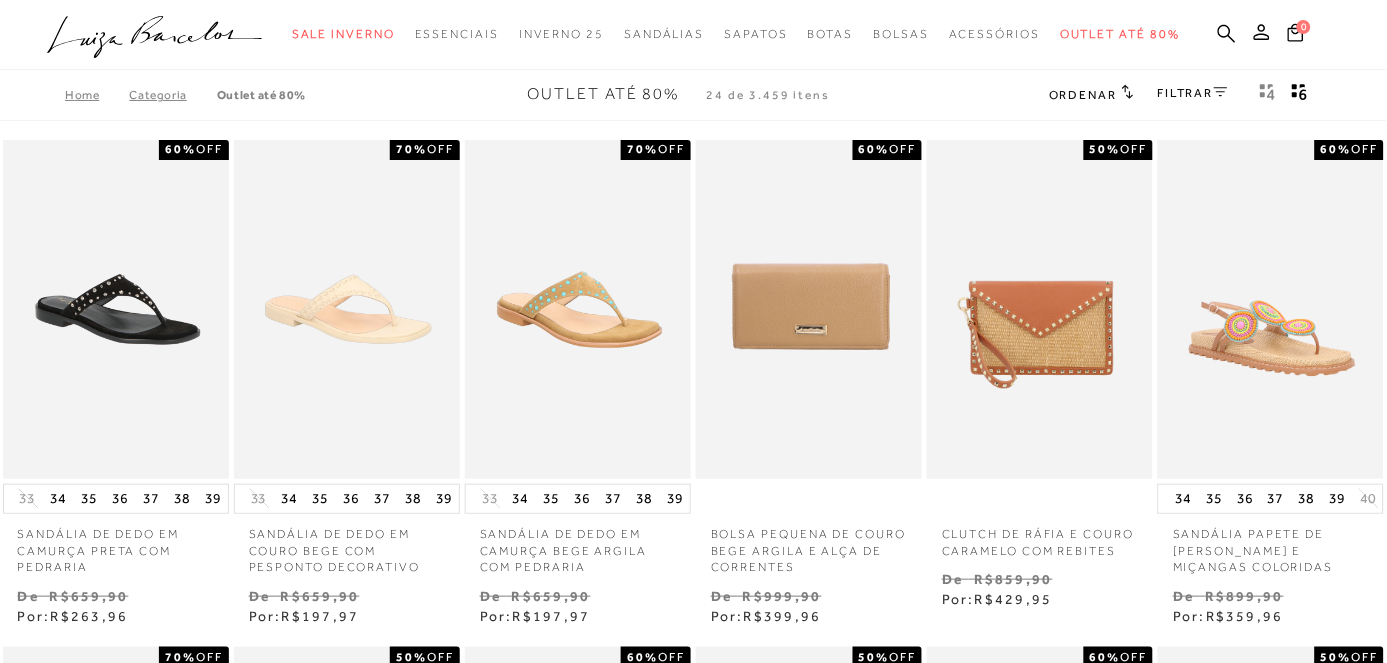 click on "FILTRAR" at bounding box center (1193, 93) 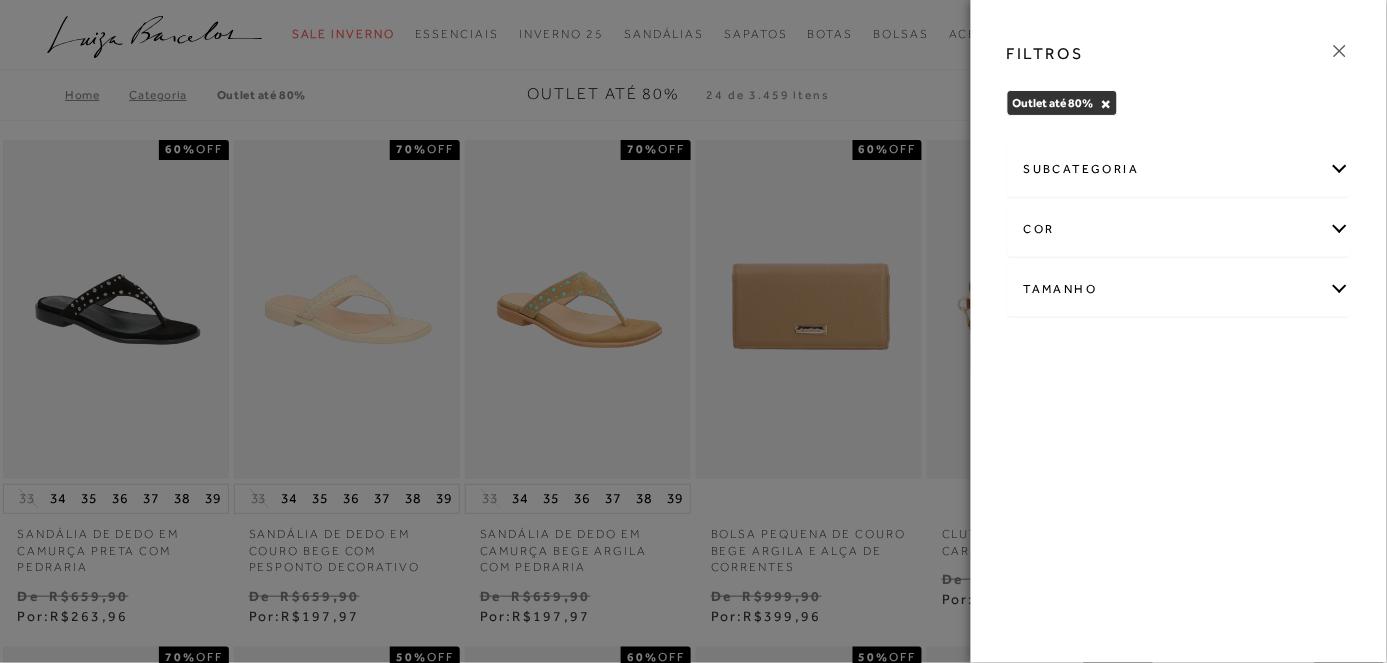 click on "subcategoria" at bounding box center [1179, 169] 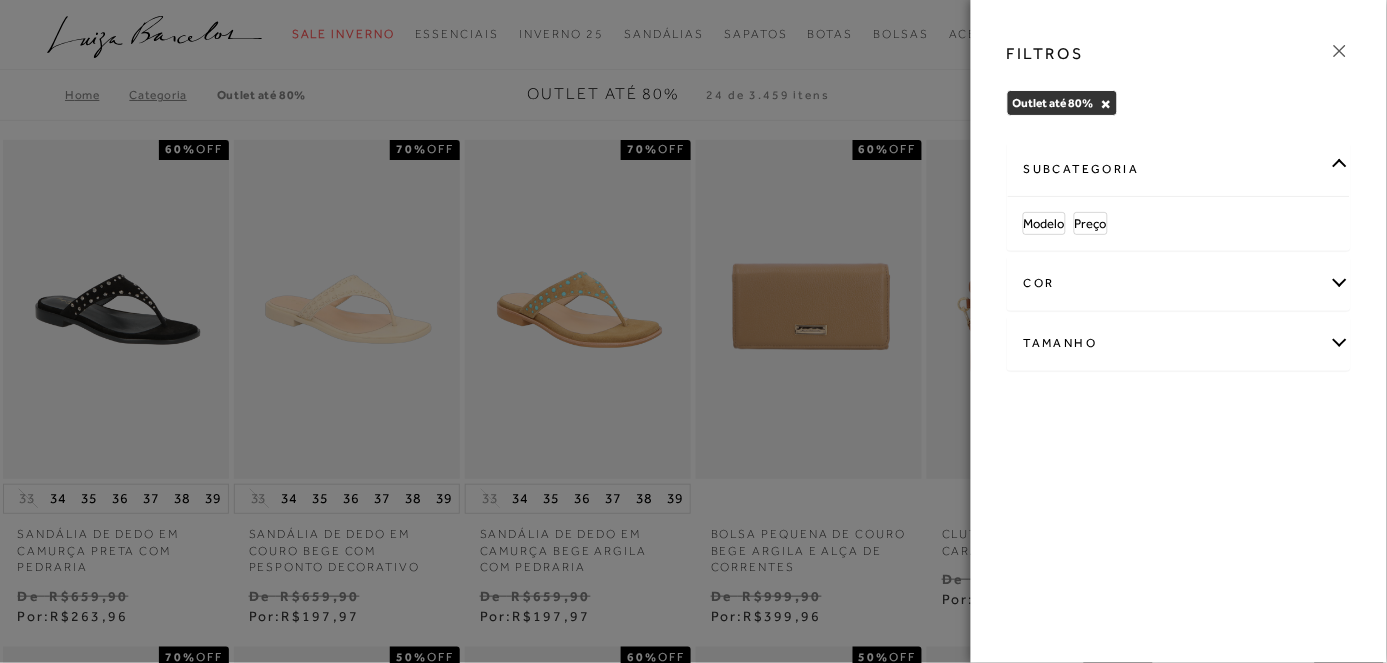 click at bounding box center (693, 331) 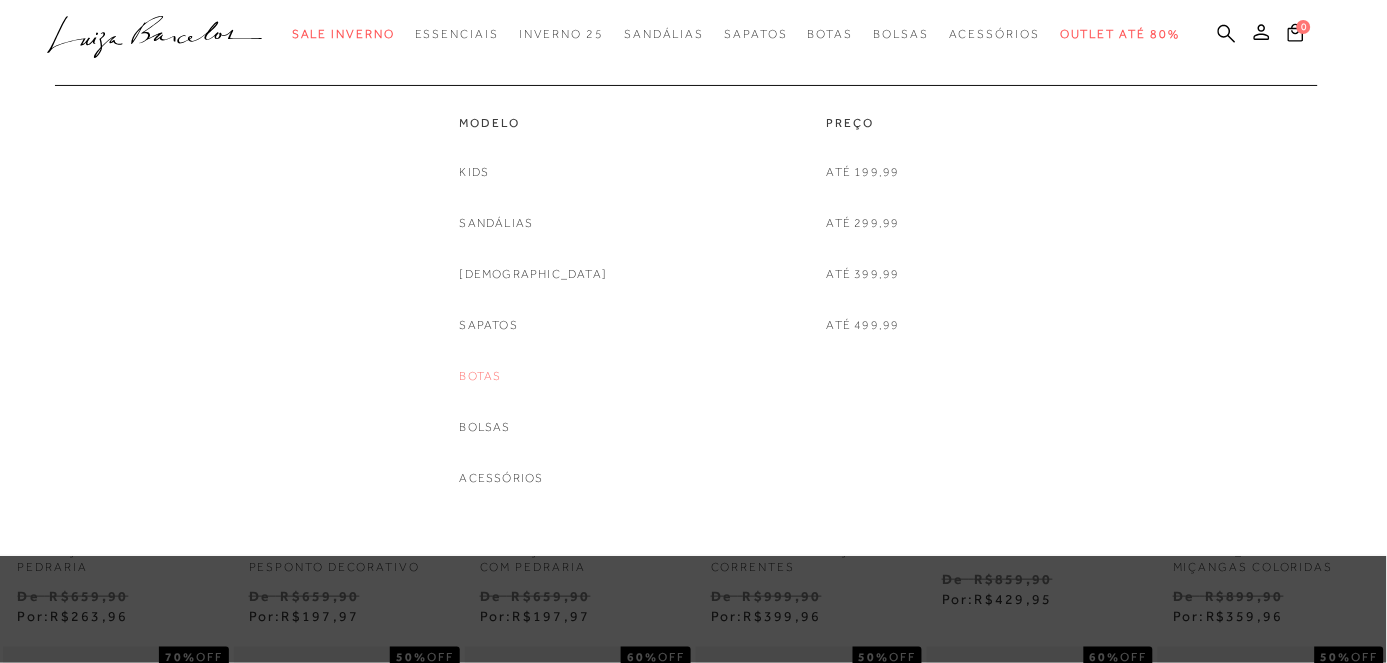 click on "Botas" at bounding box center [481, 376] 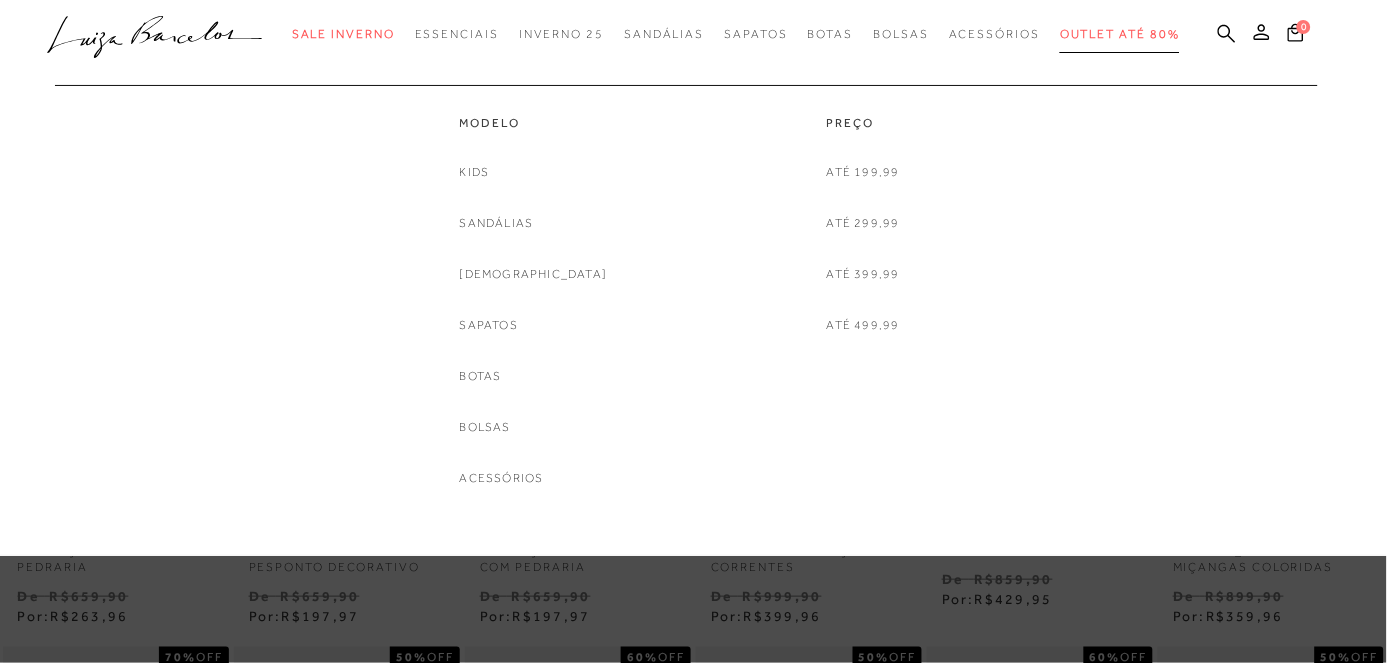 click at bounding box center [693, 278] 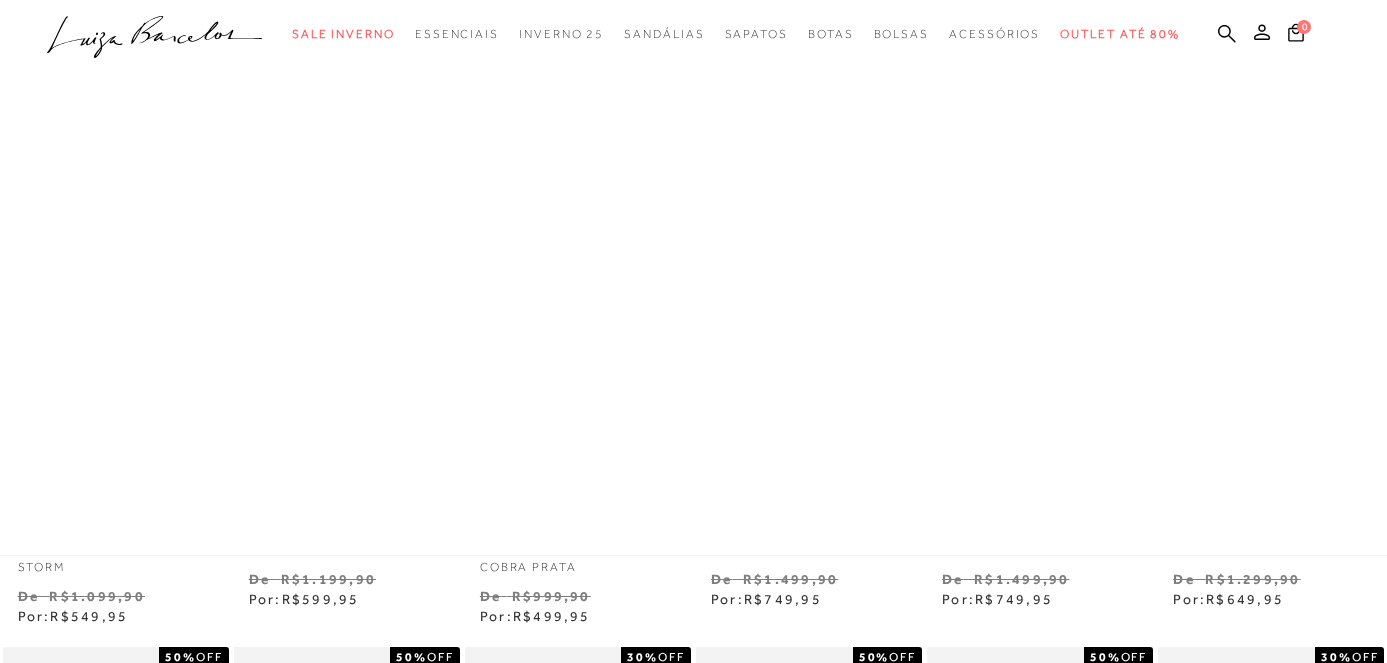 scroll, scrollTop: 0, scrollLeft: 0, axis: both 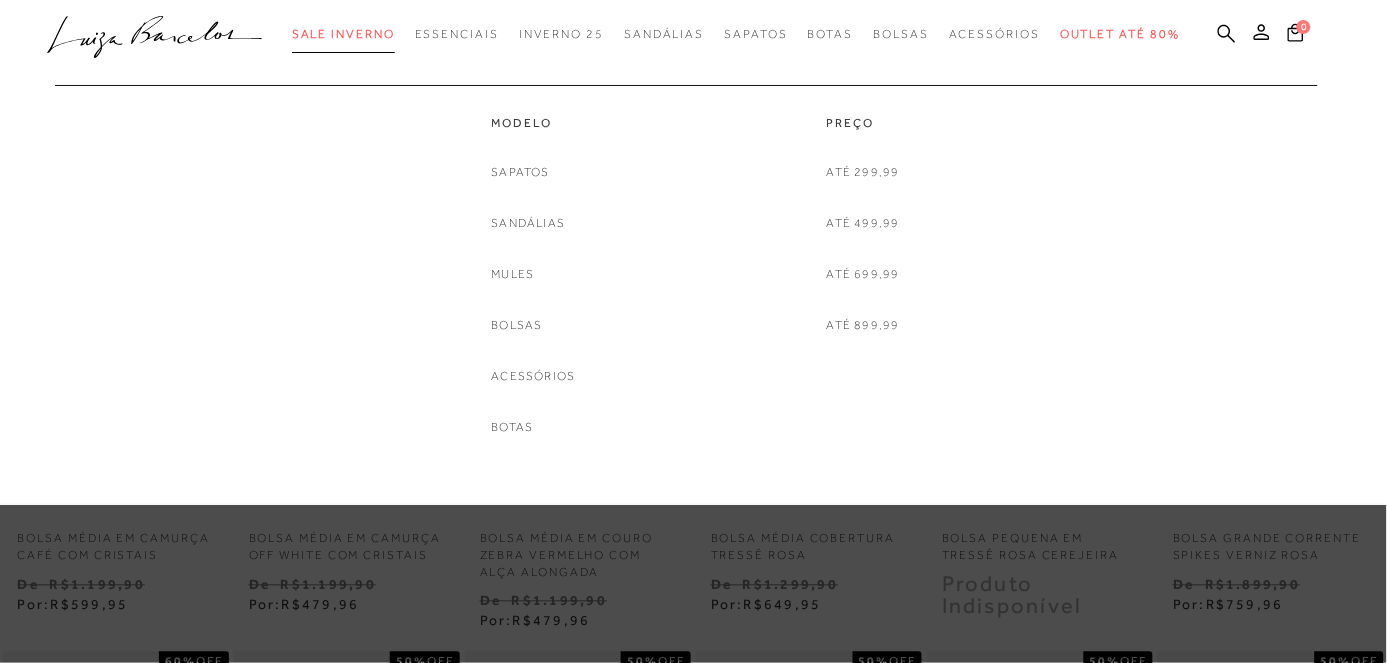 click on "Sale Inverno" at bounding box center (343, 34) 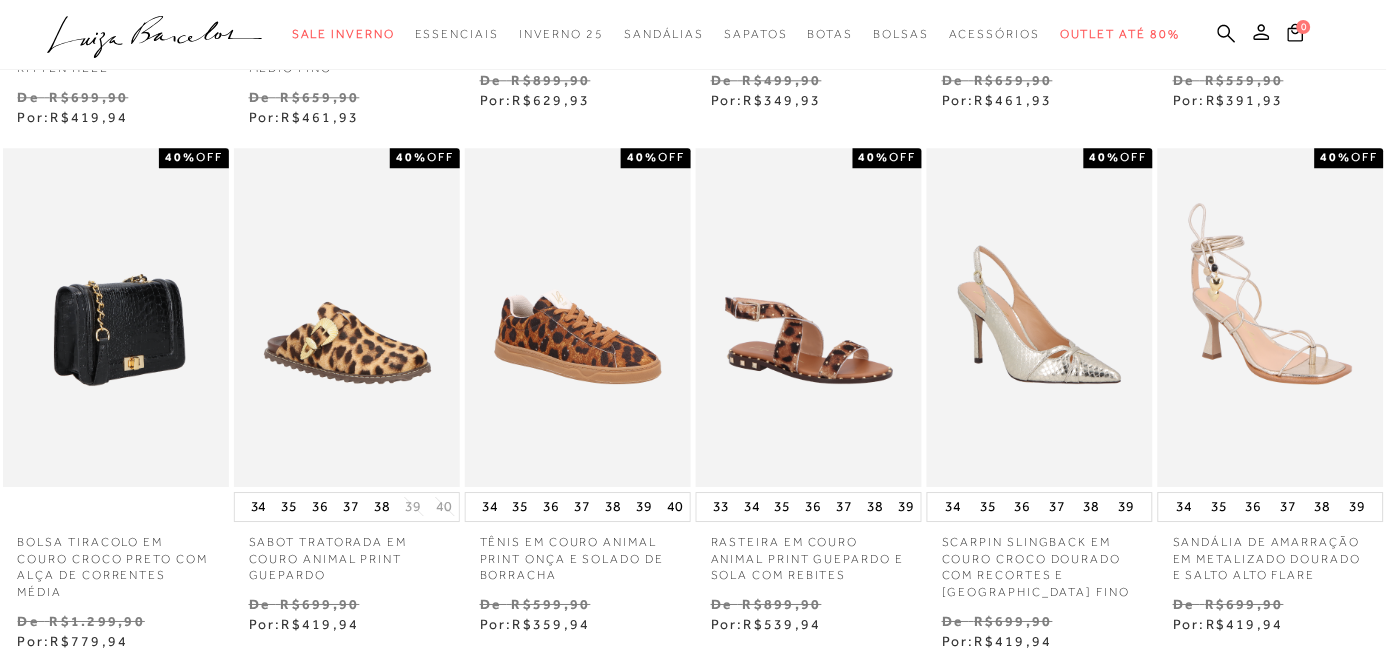 scroll, scrollTop: 1037, scrollLeft: 0, axis: vertical 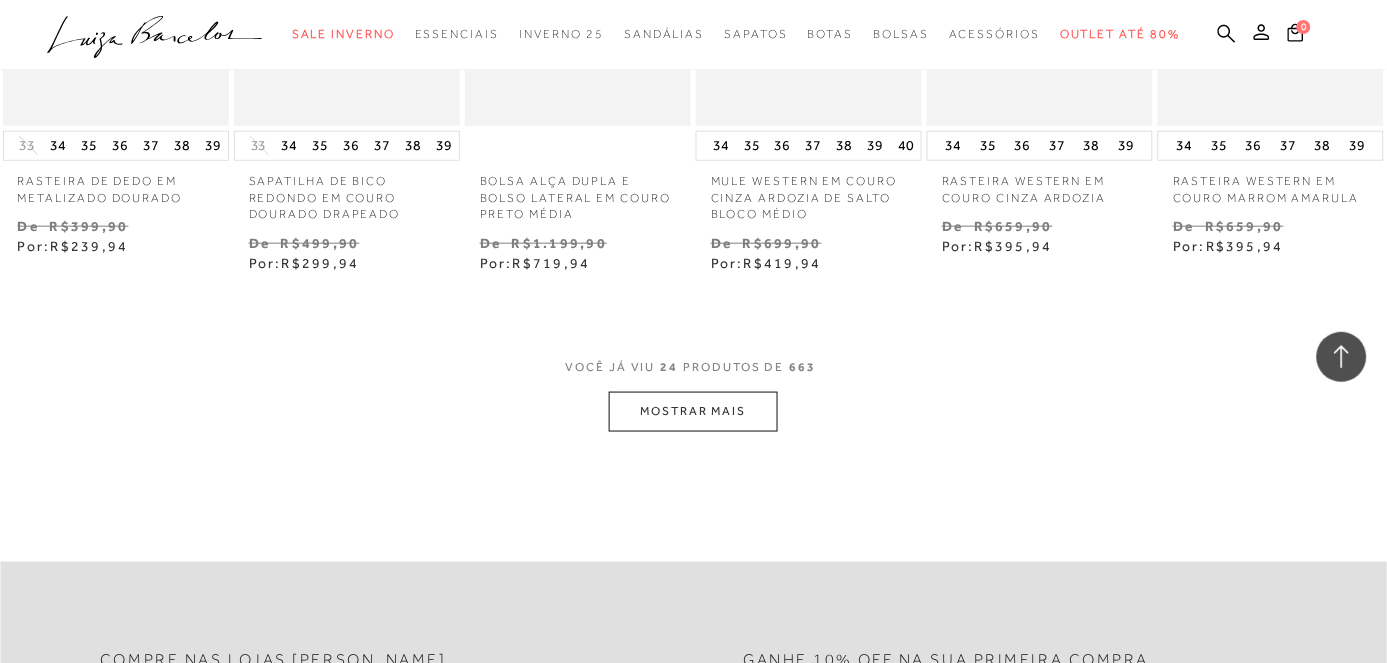 click on "MOSTRAR MAIS" at bounding box center [693, 411] 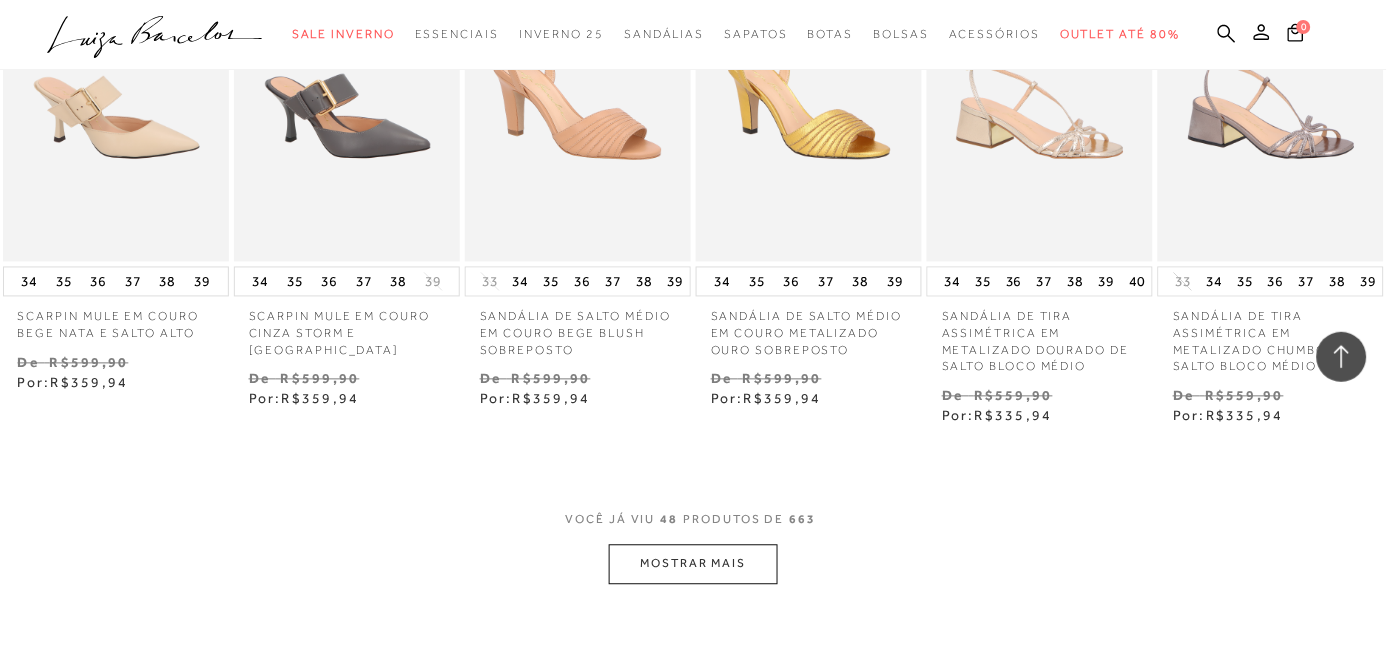 scroll, scrollTop: 4074, scrollLeft: 0, axis: vertical 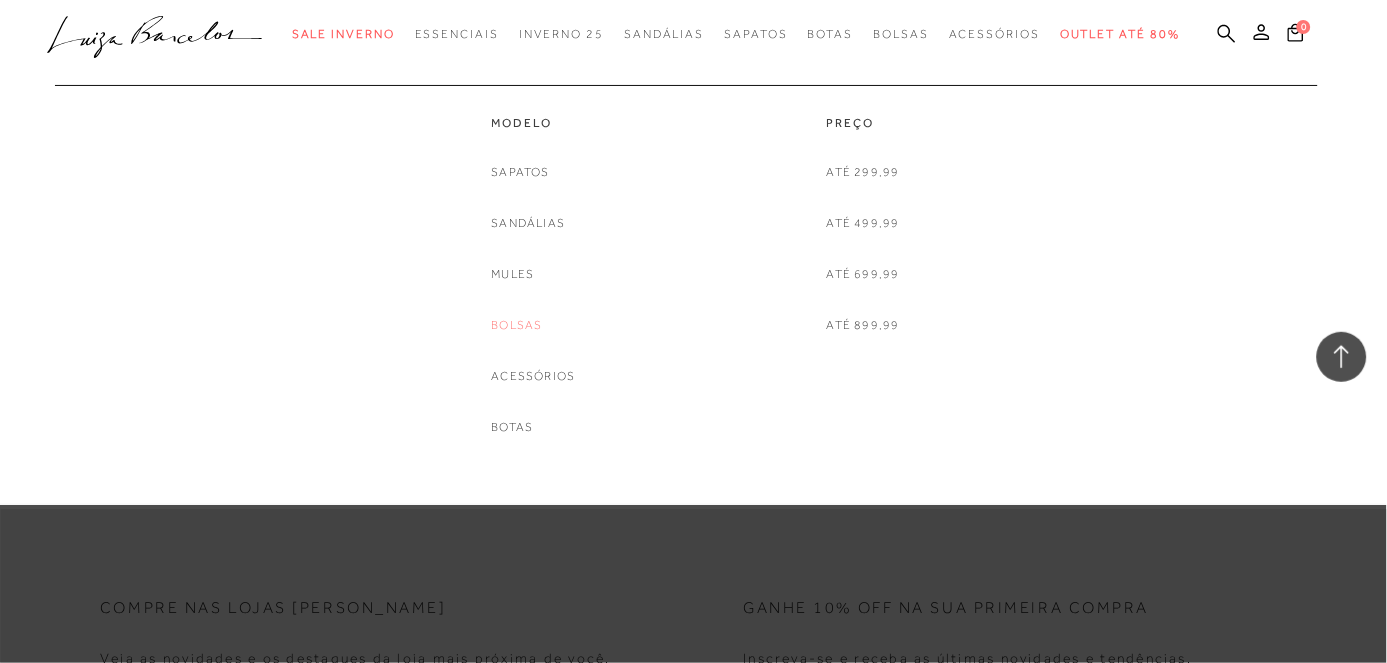 click on "Bolsas" at bounding box center (517, 325) 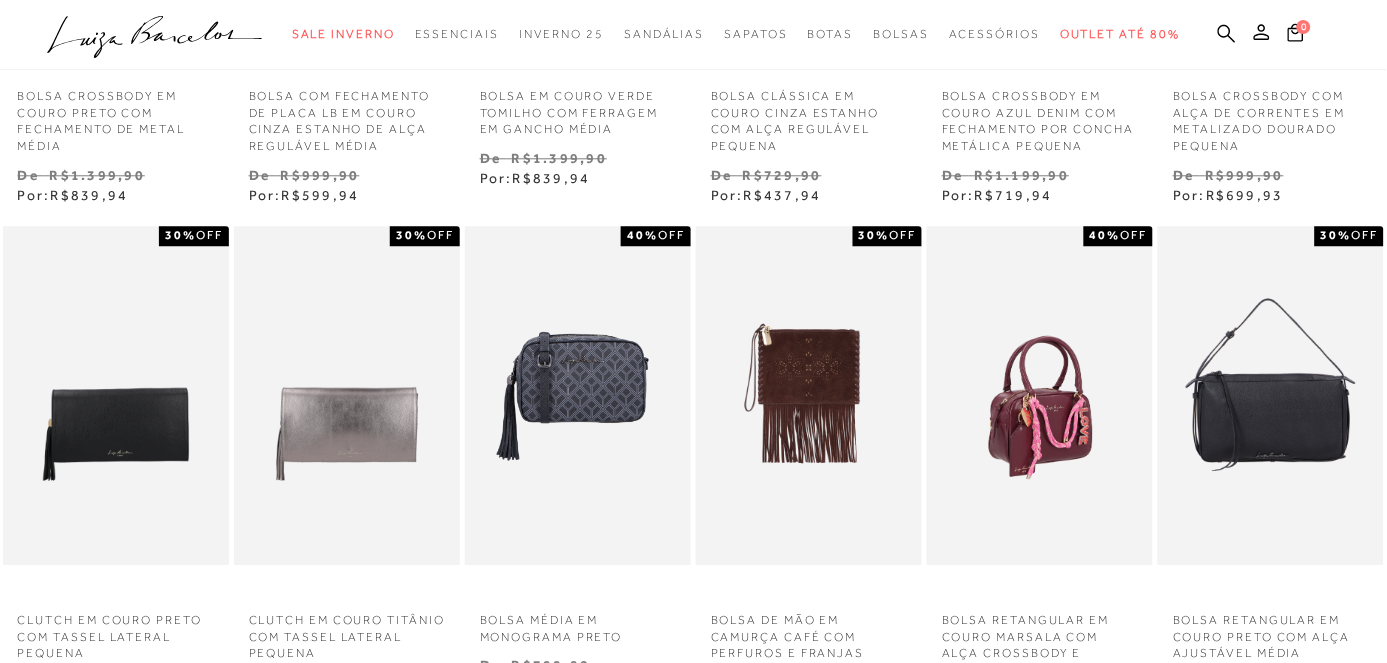 scroll, scrollTop: 1111, scrollLeft: 0, axis: vertical 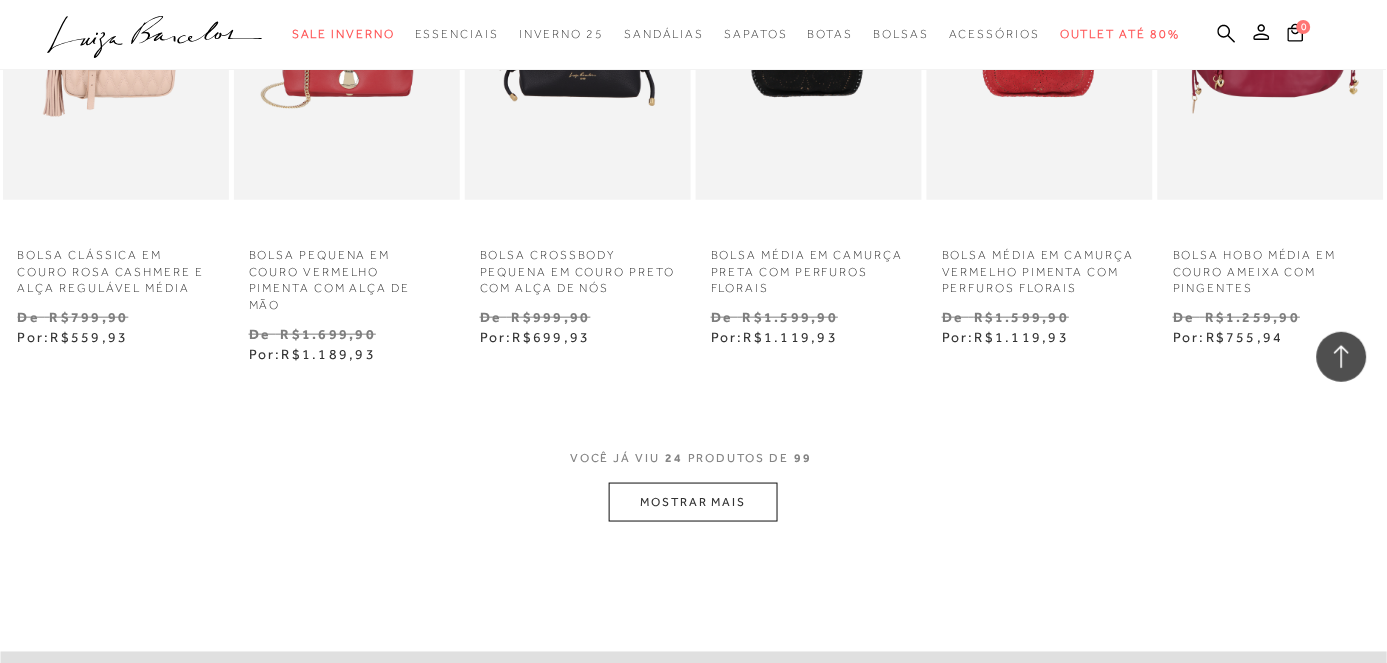 click on "MOSTRAR MAIS" at bounding box center [693, 502] 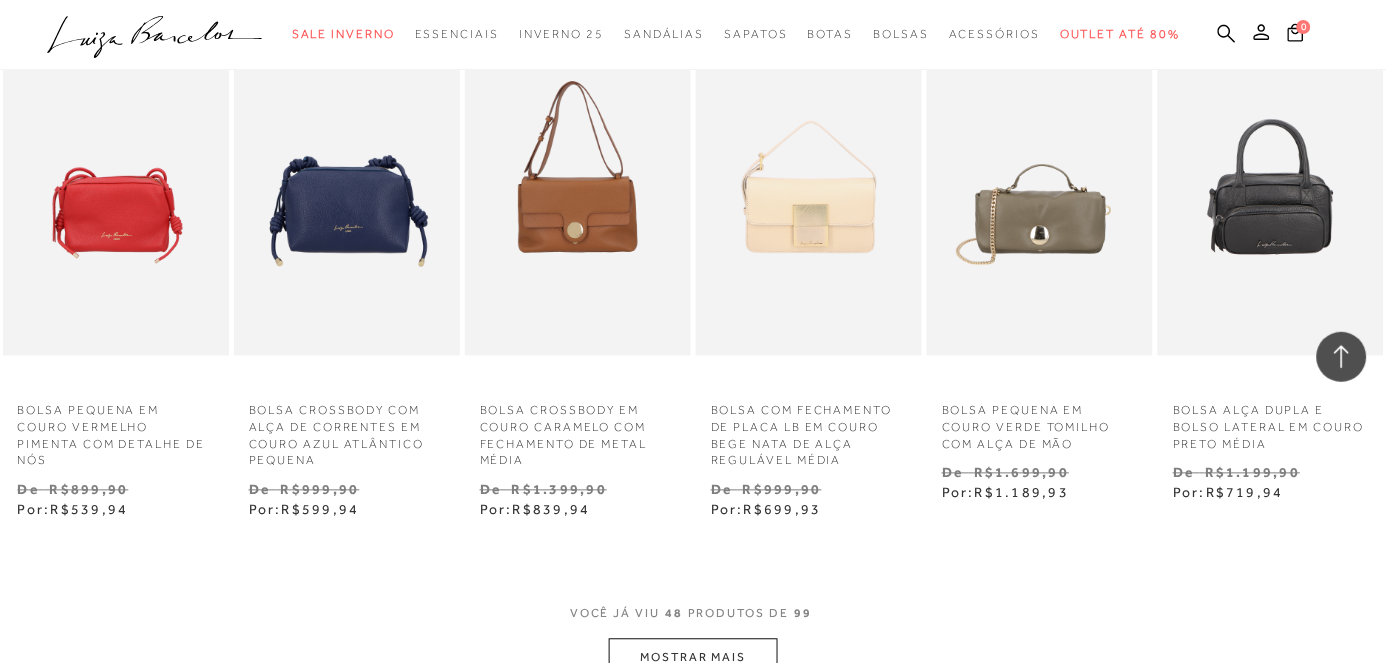 scroll, scrollTop: 3777, scrollLeft: 0, axis: vertical 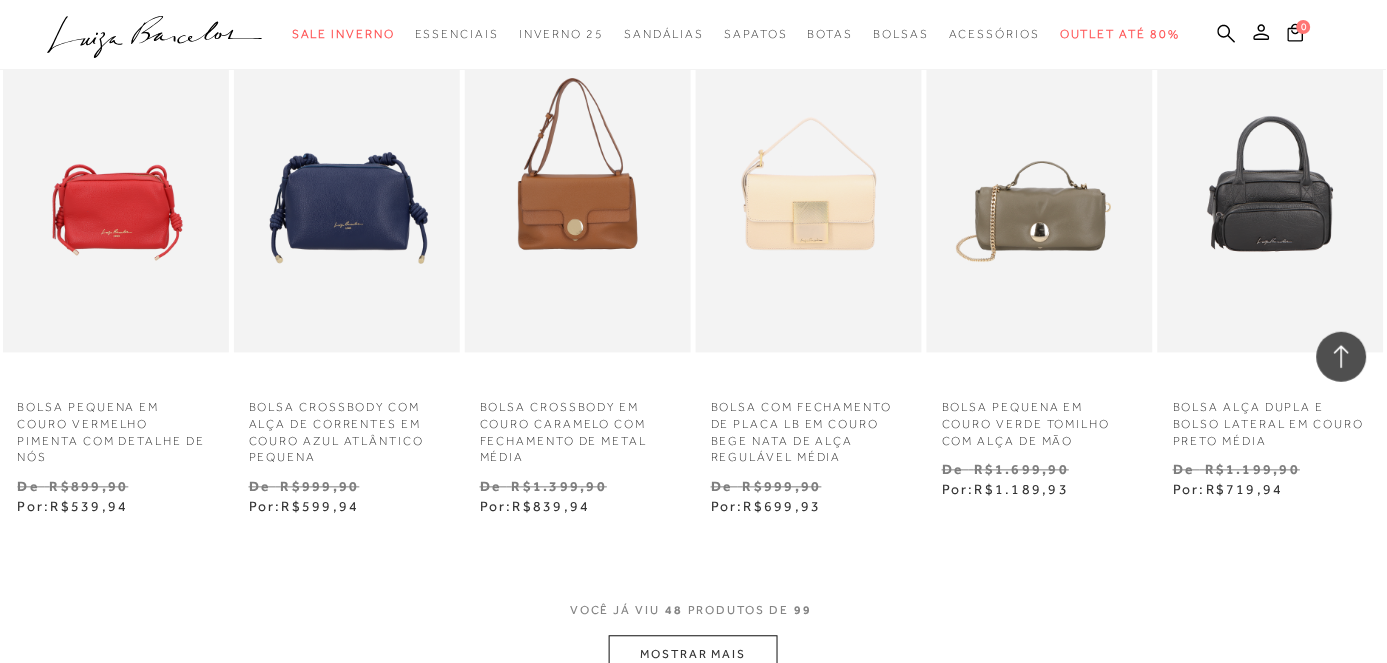 click on "MOSTRAR MAIS" at bounding box center (693, 655) 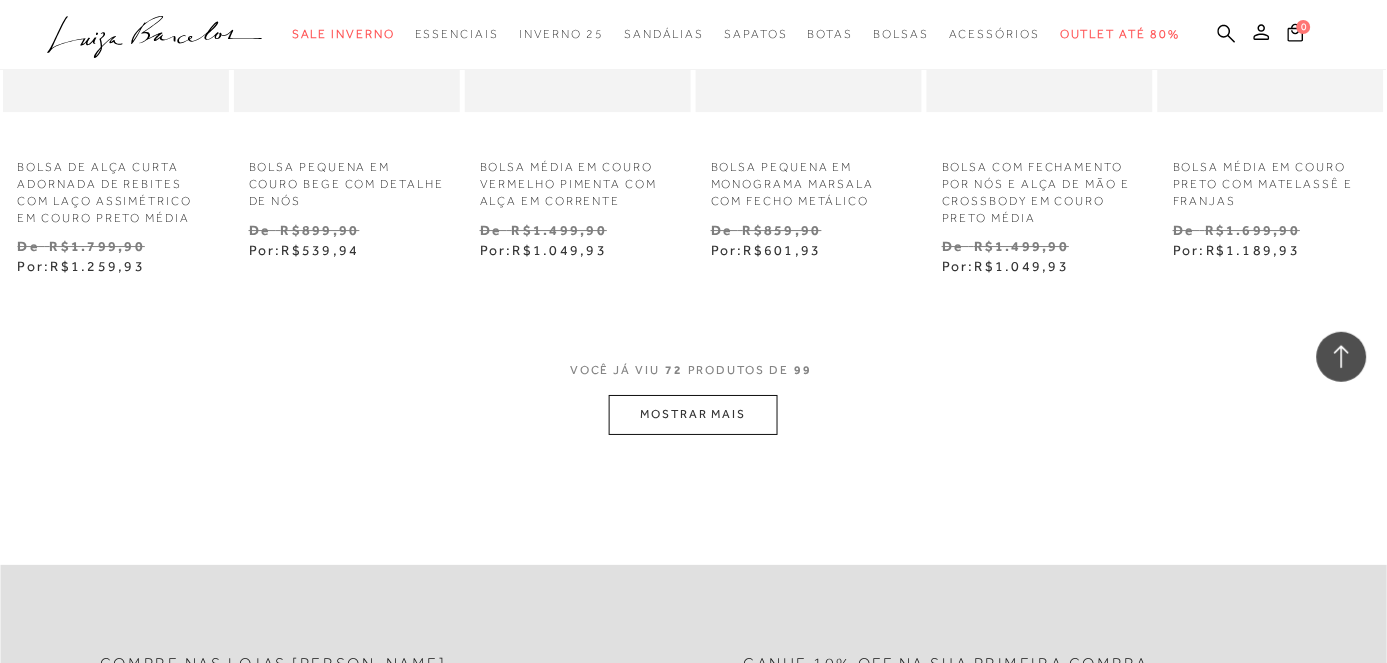 scroll, scrollTop: 6222, scrollLeft: 0, axis: vertical 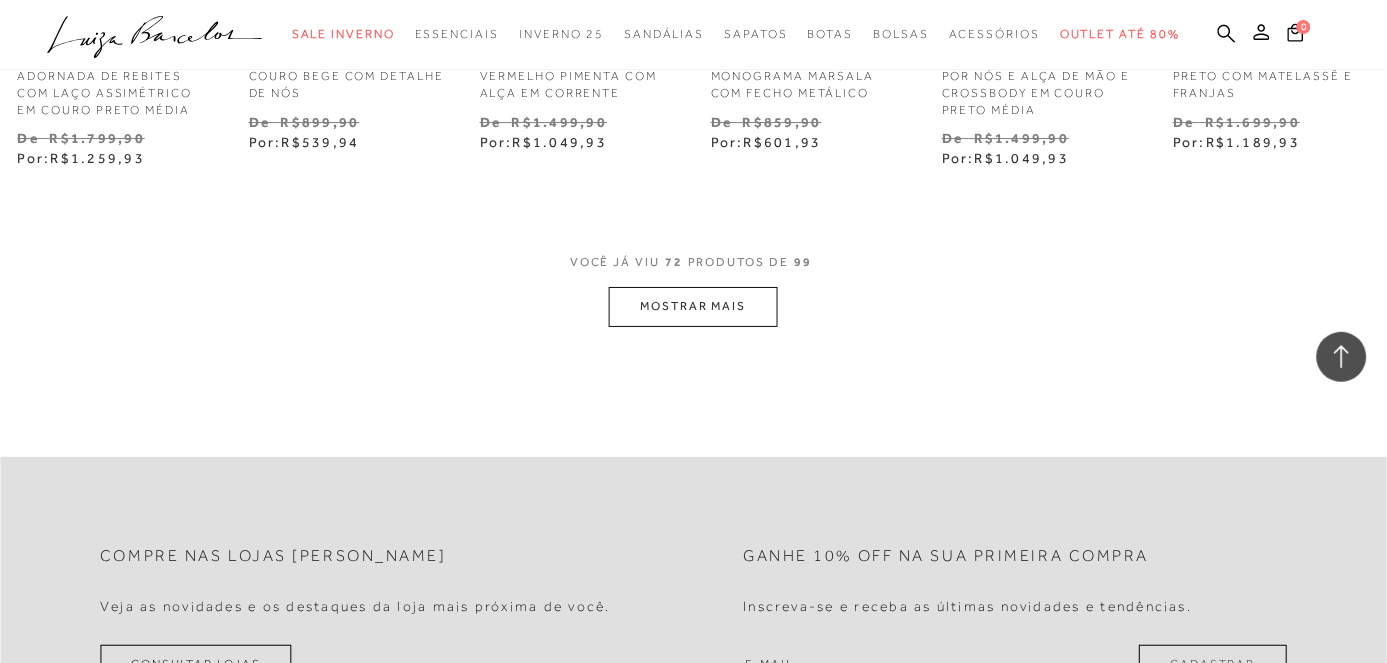 click on "MOSTRAR MAIS" at bounding box center [693, 306] 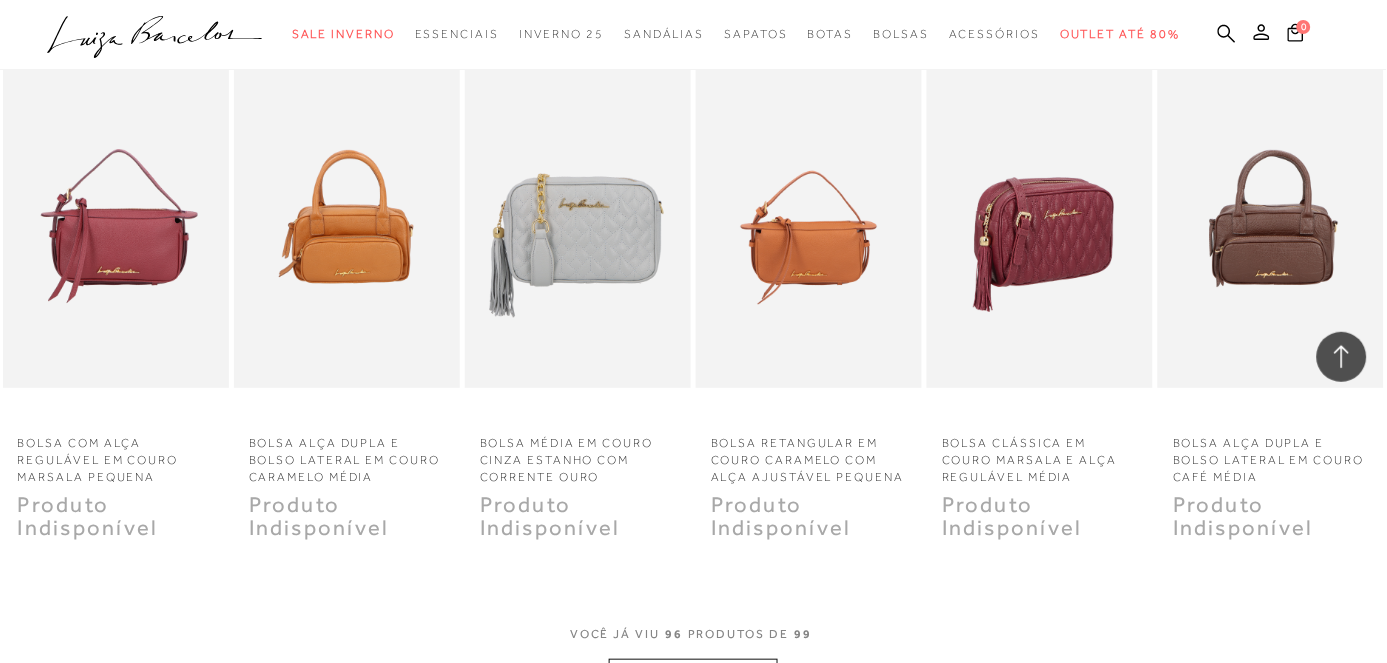 scroll, scrollTop: 7925, scrollLeft: 0, axis: vertical 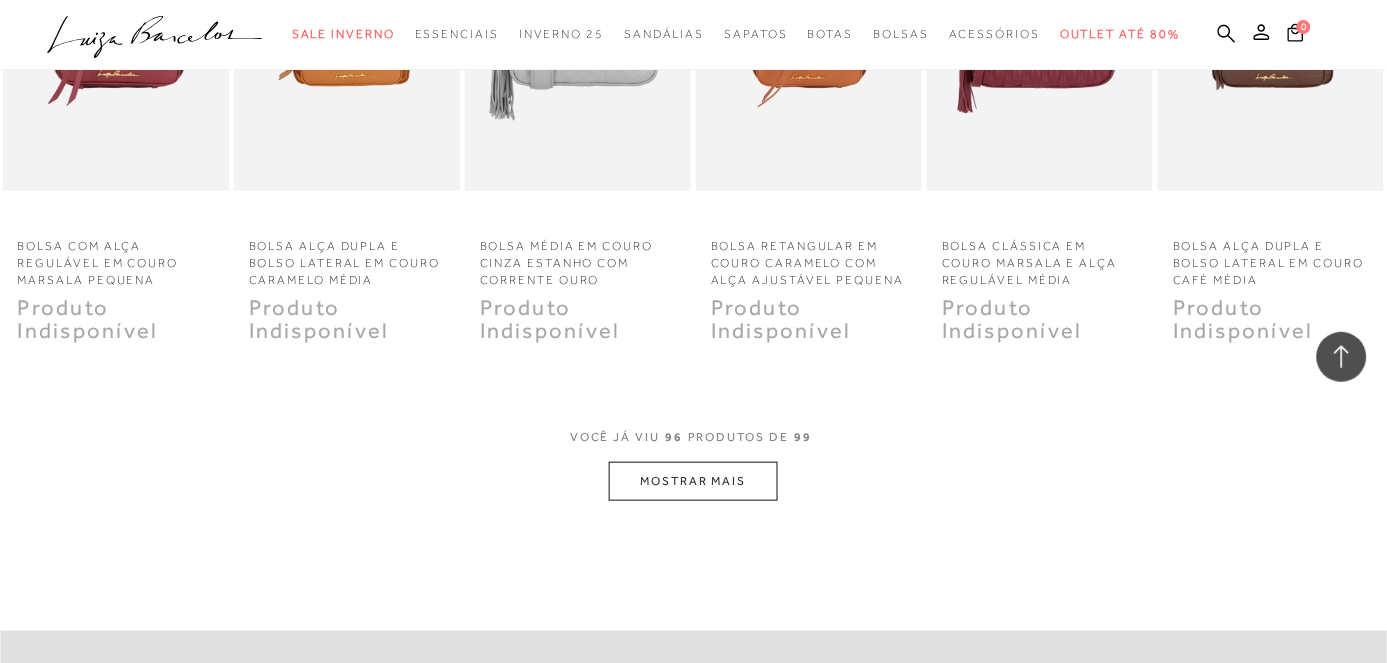 click on "MOSTRAR MAIS" at bounding box center (693, 481) 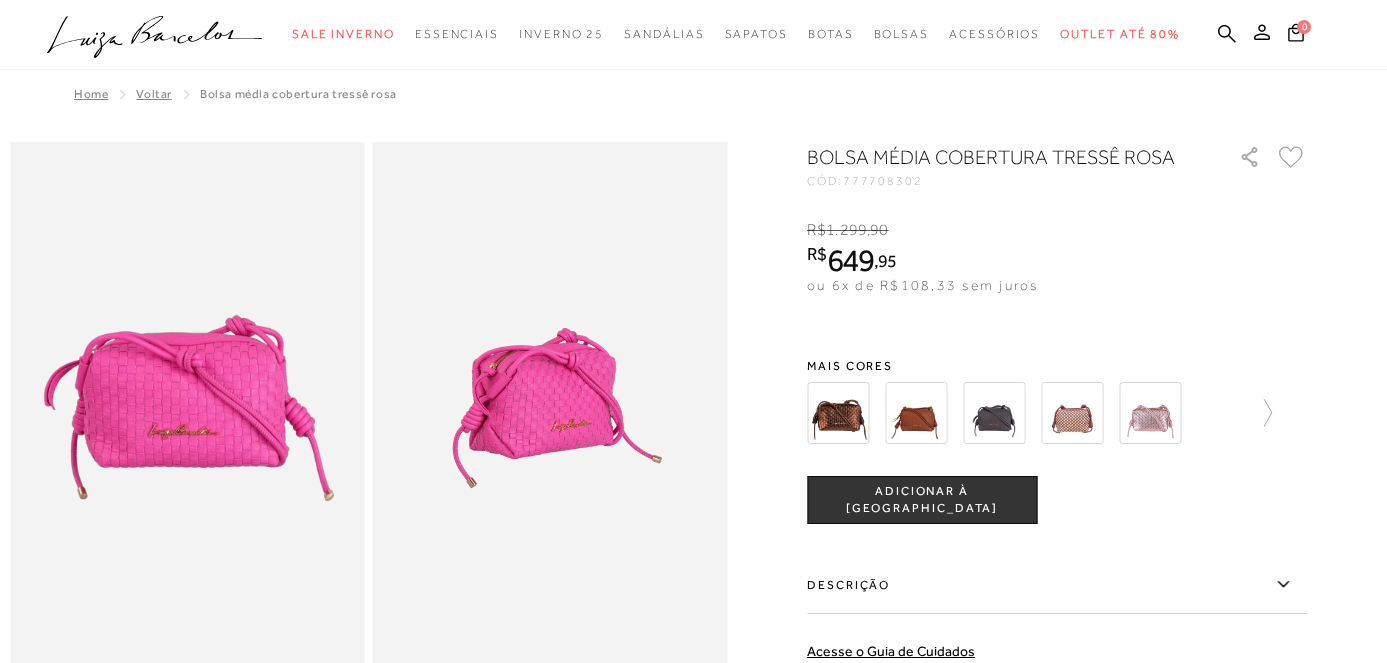 scroll, scrollTop: 0, scrollLeft: 0, axis: both 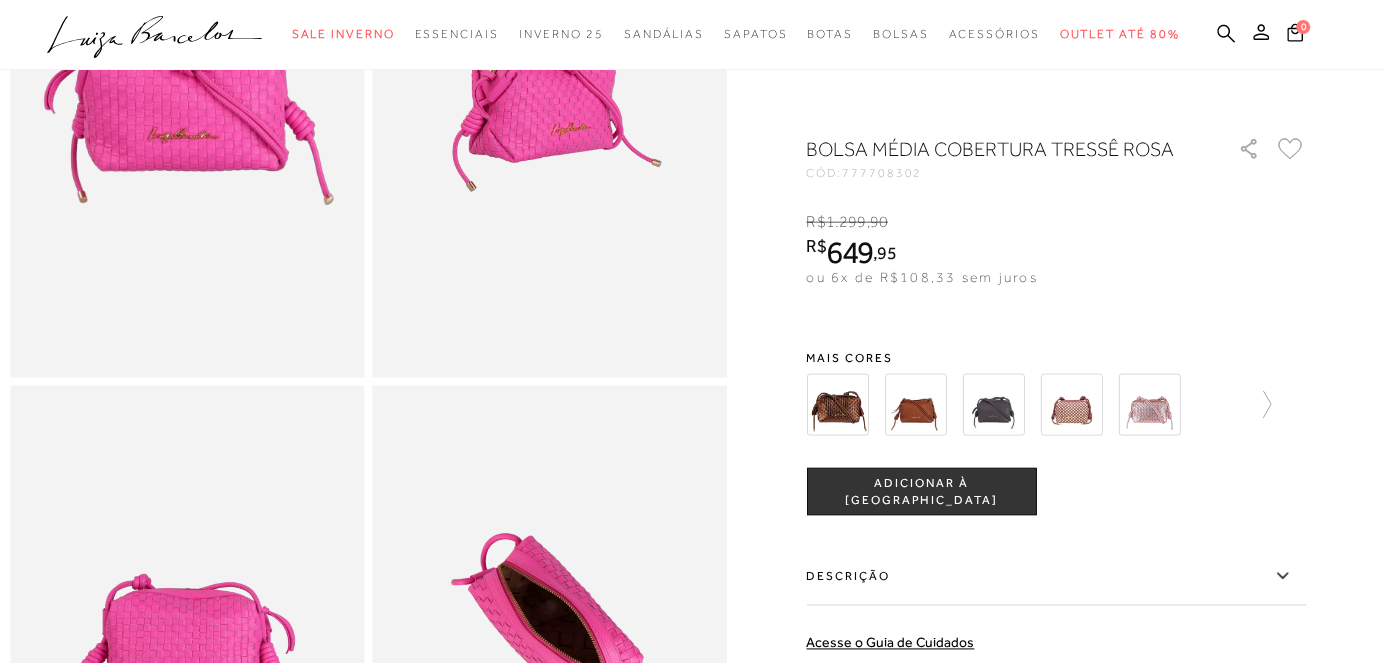 click on "Descrição" at bounding box center [1057, 577] 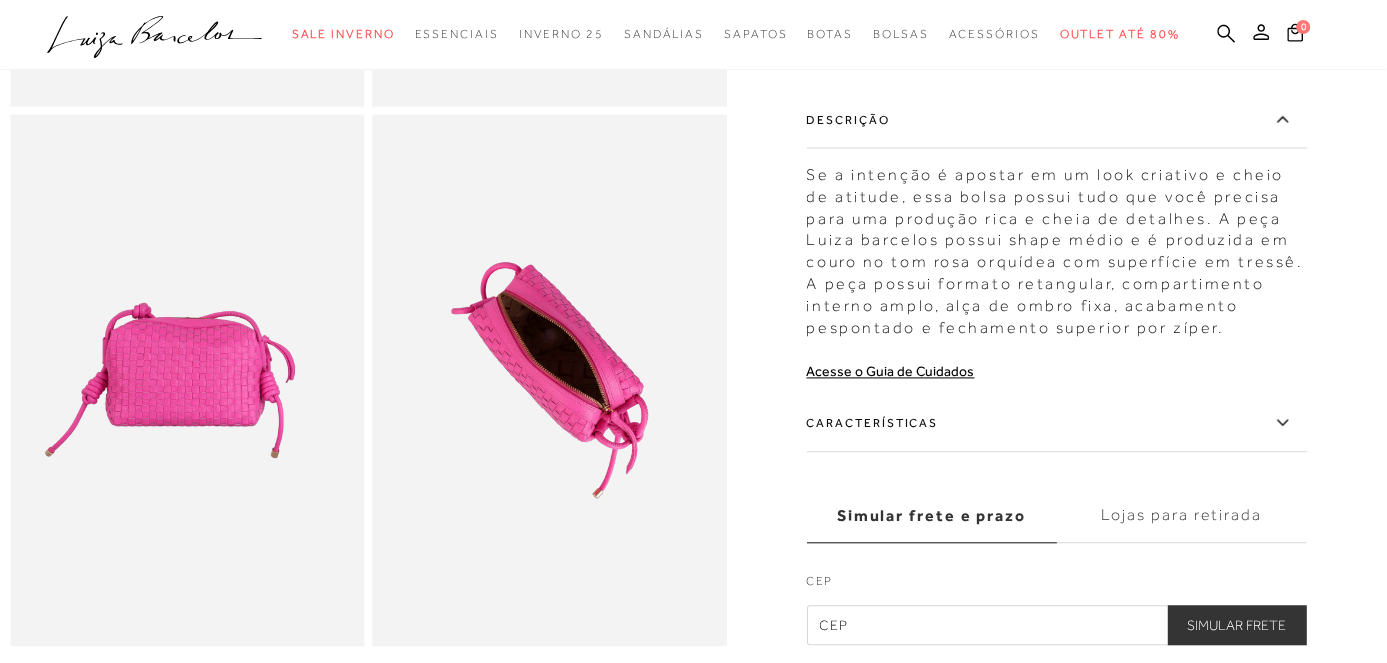scroll, scrollTop: 592, scrollLeft: 0, axis: vertical 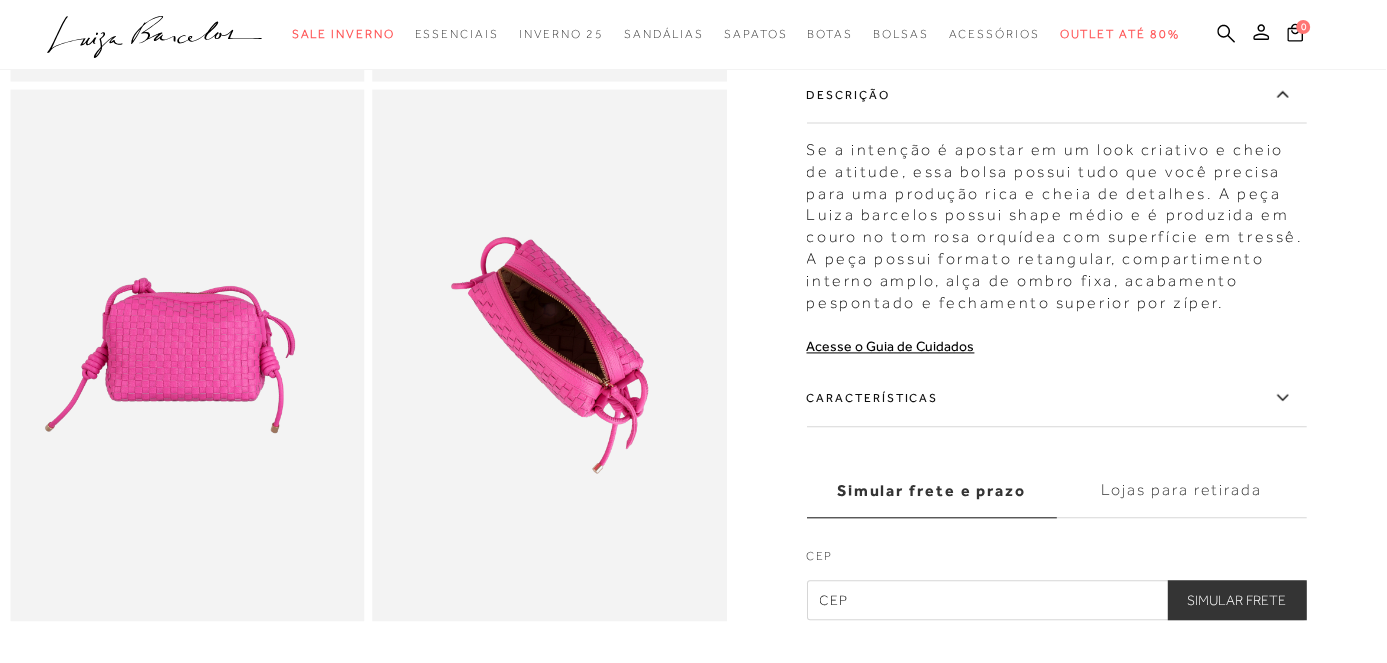 click on "Características" at bounding box center (1057, 399) 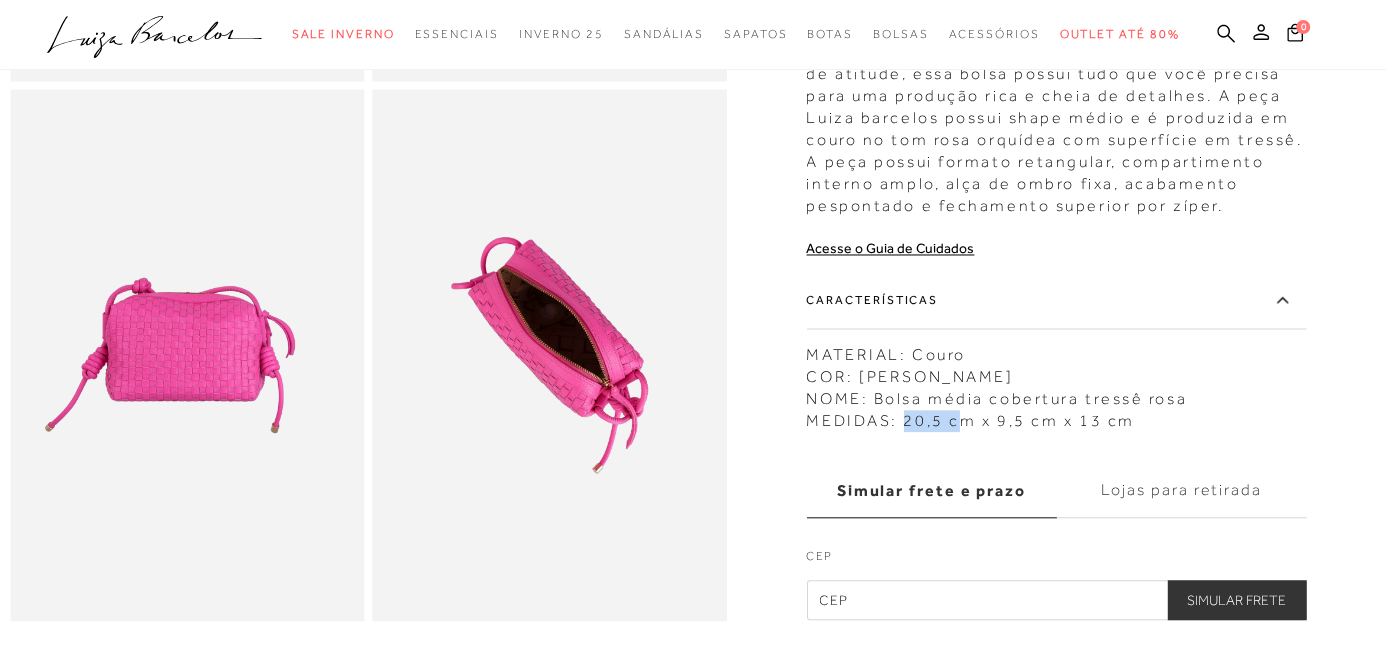 drag, startPoint x: 915, startPoint y: 450, endPoint x: 1004, endPoint y: 451, distance: 89.005615 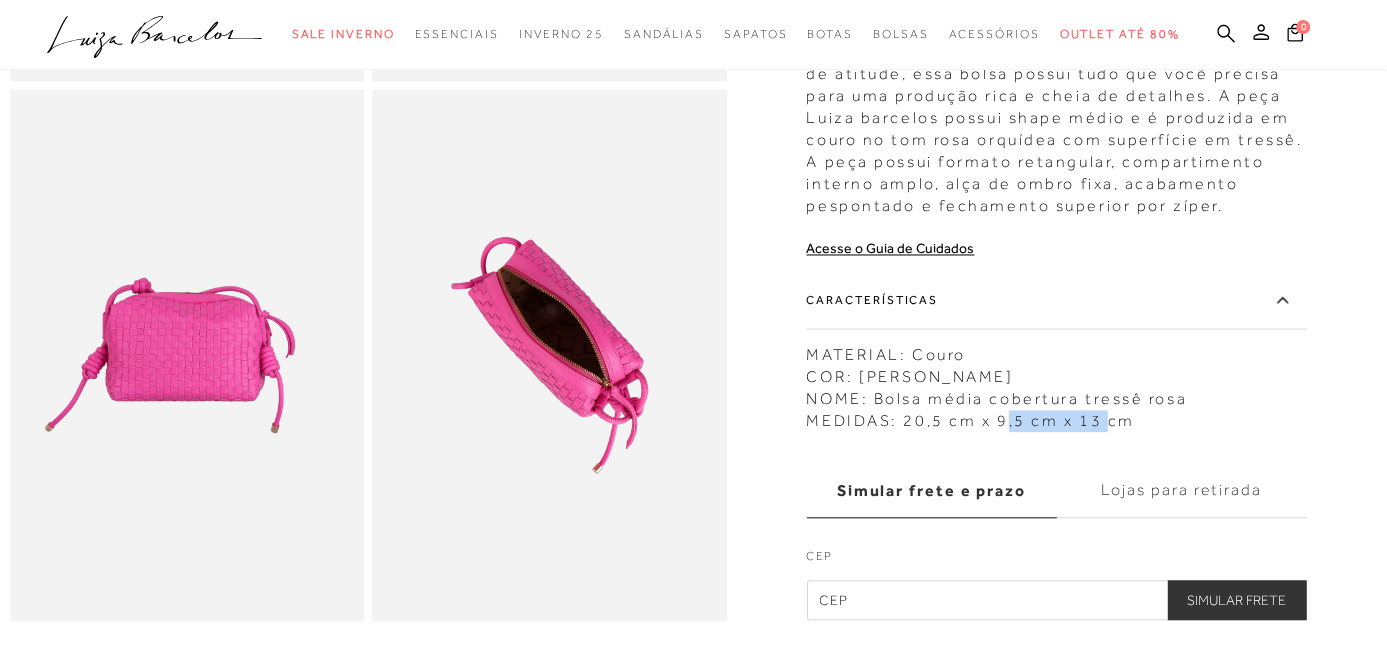 drag, startPoint x: 1015, startPoint y: 451, endPoint x: 1115, endPoint y: 449, distance: 100.02 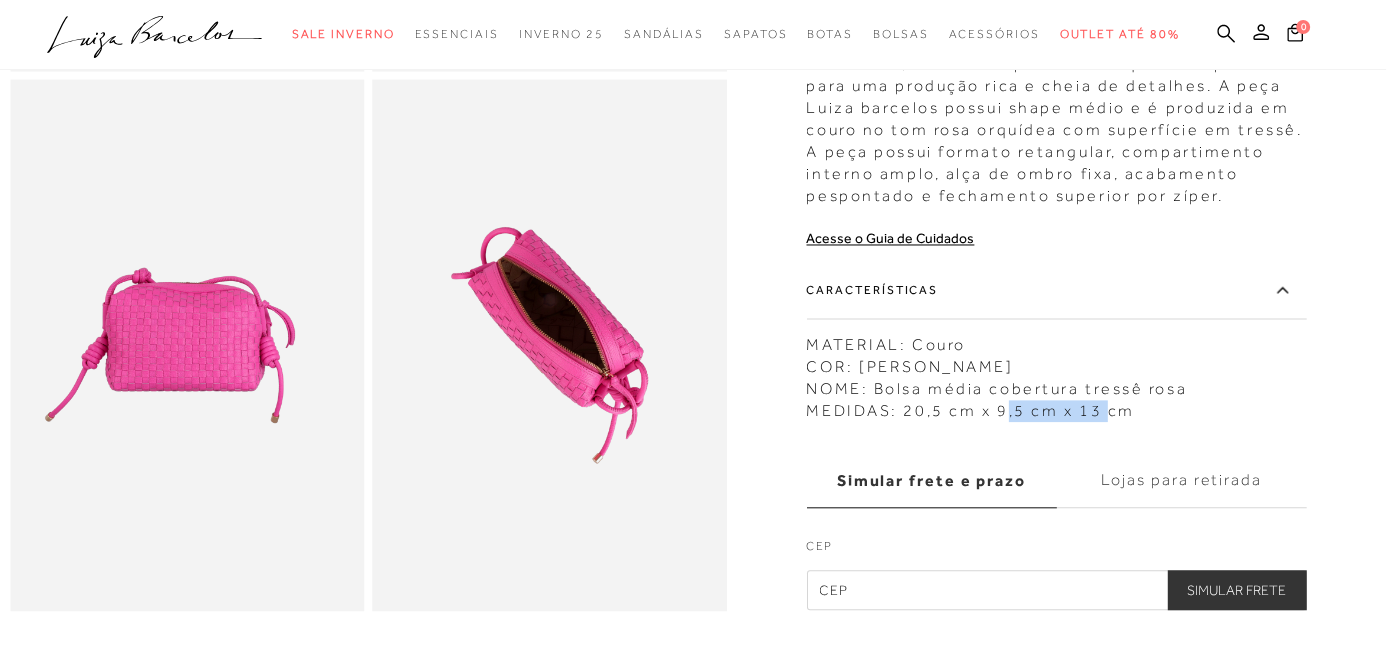 scroll, scrollTop: 623, scrollLeft: 0, axis: vertical 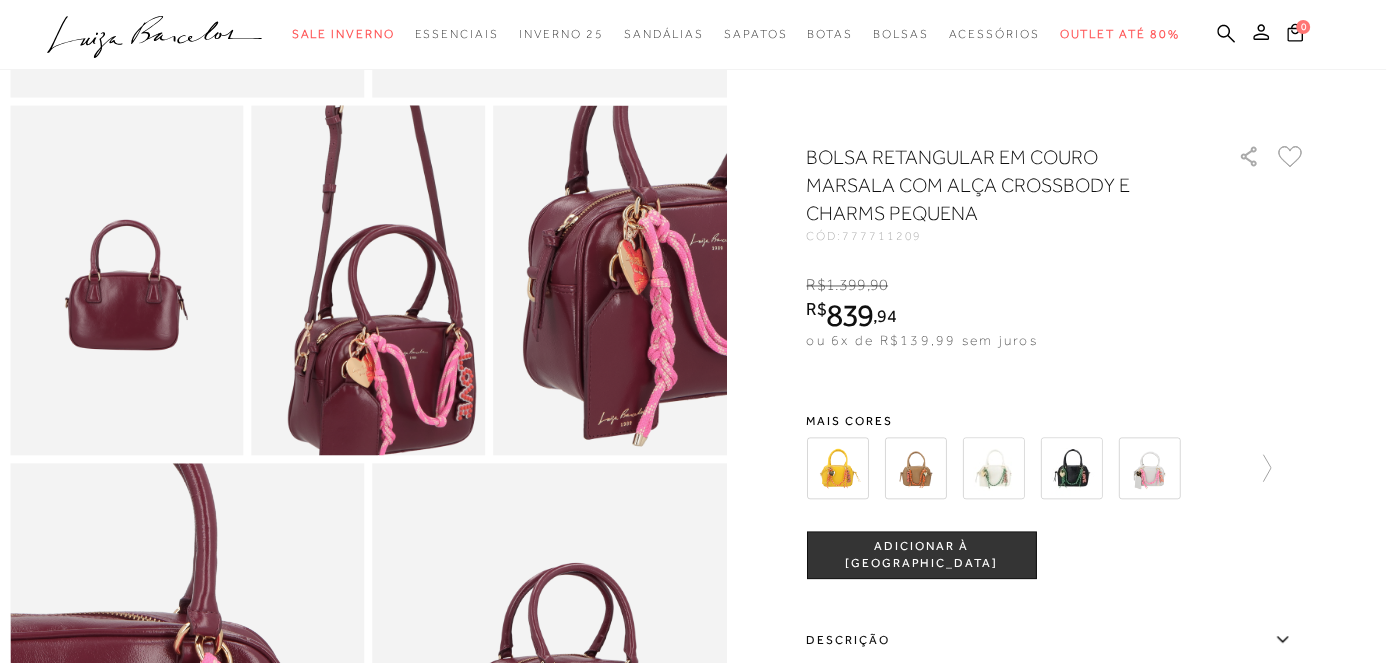 click at bounding box center [381, 207] 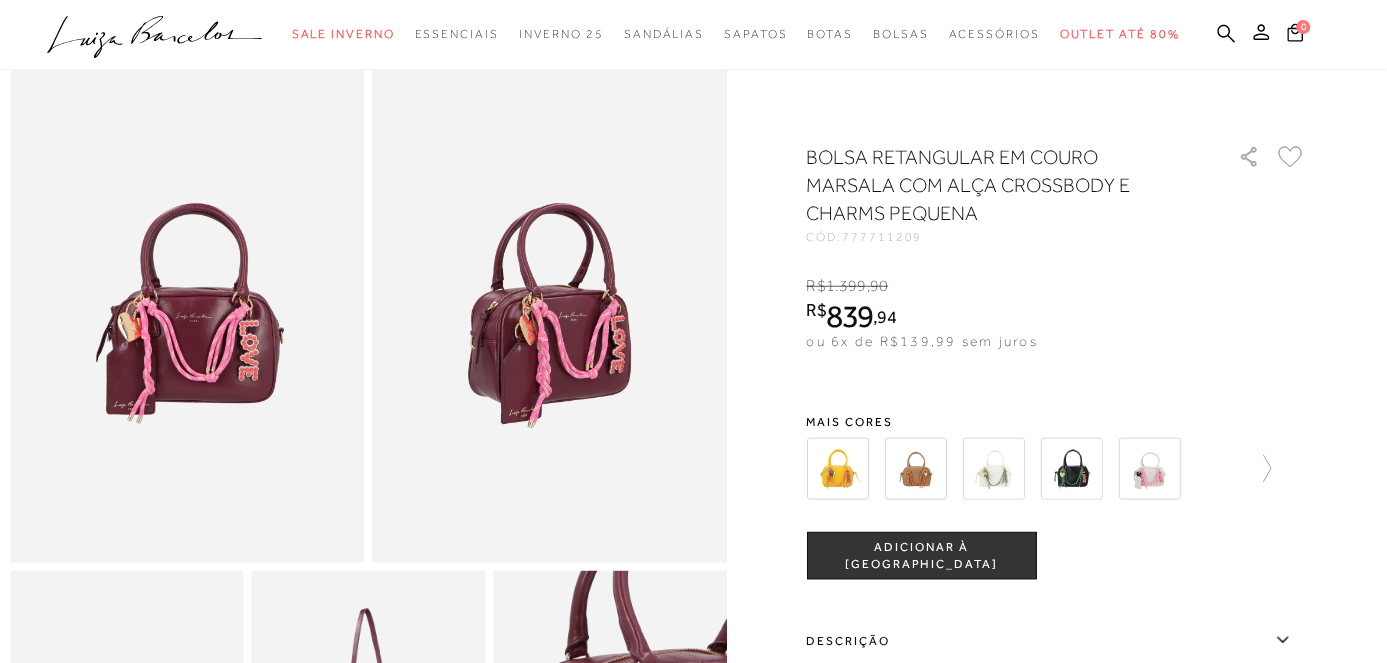 scroll, scrollTop: 0, scrollLeft: 0, axis: both 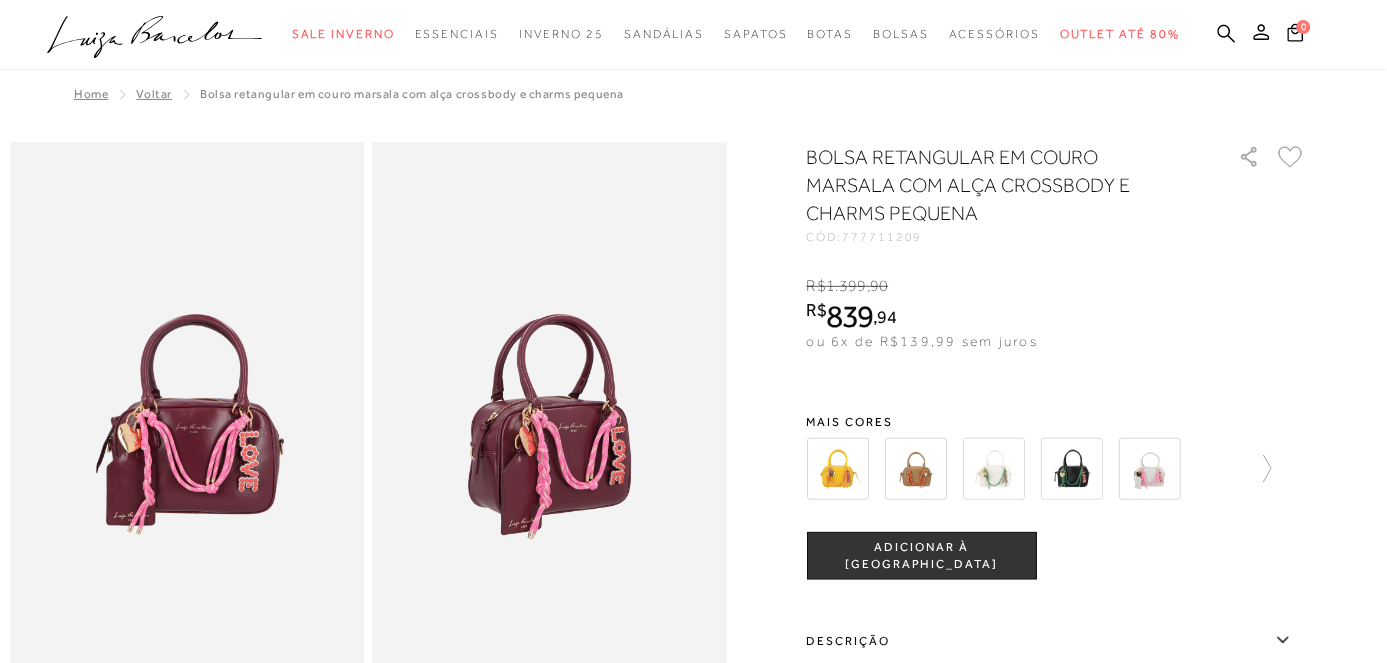 click at bounding box center (187, 408) 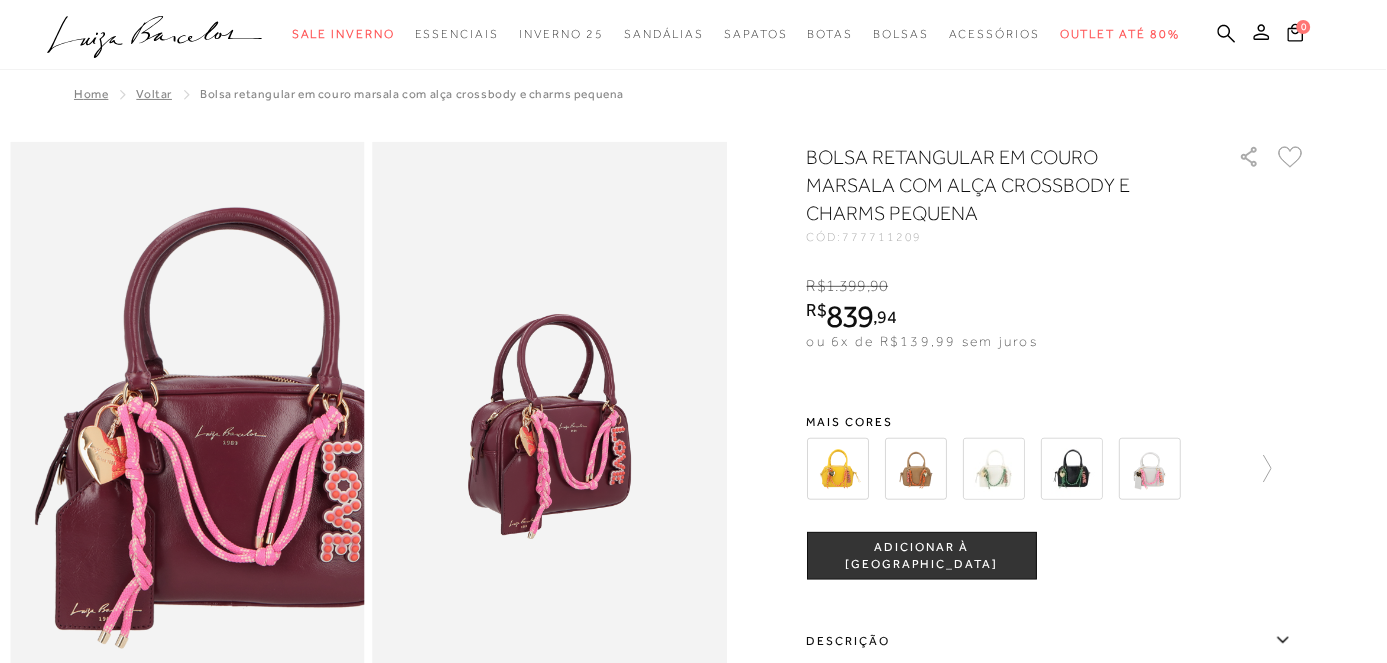 click at bounding box center (217, 395) 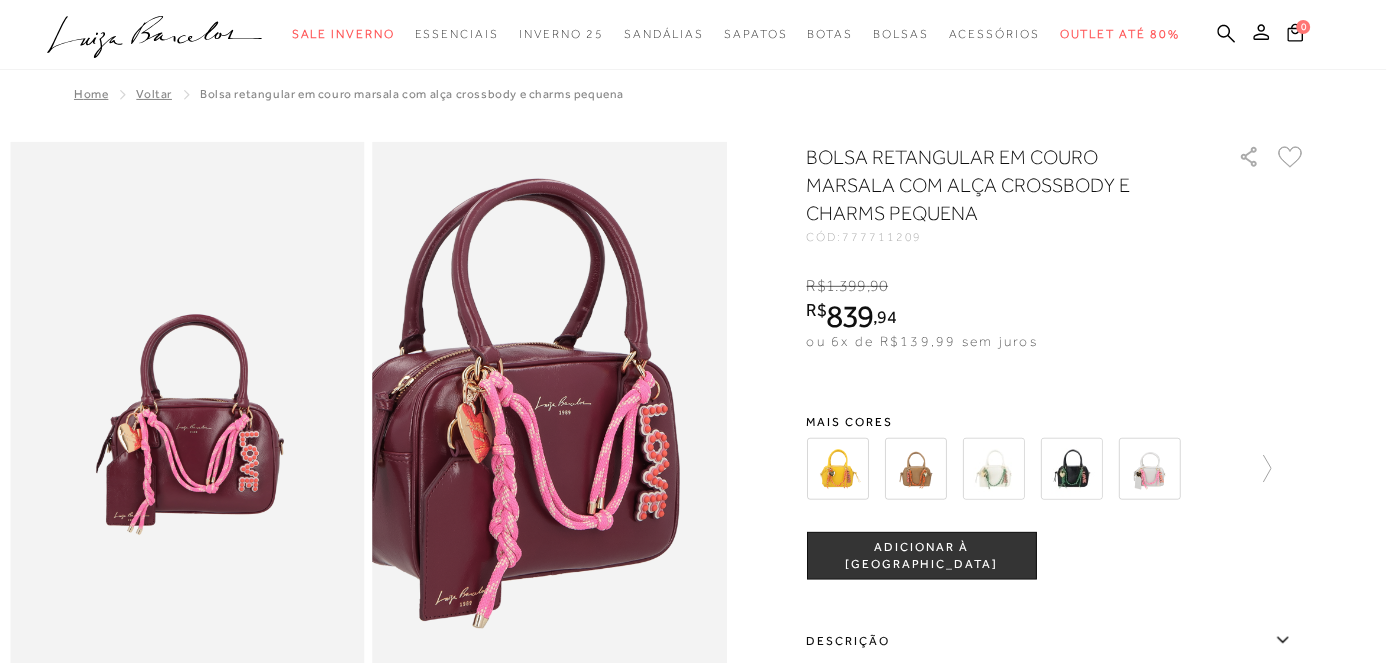 click at bounding box center [516, 366] 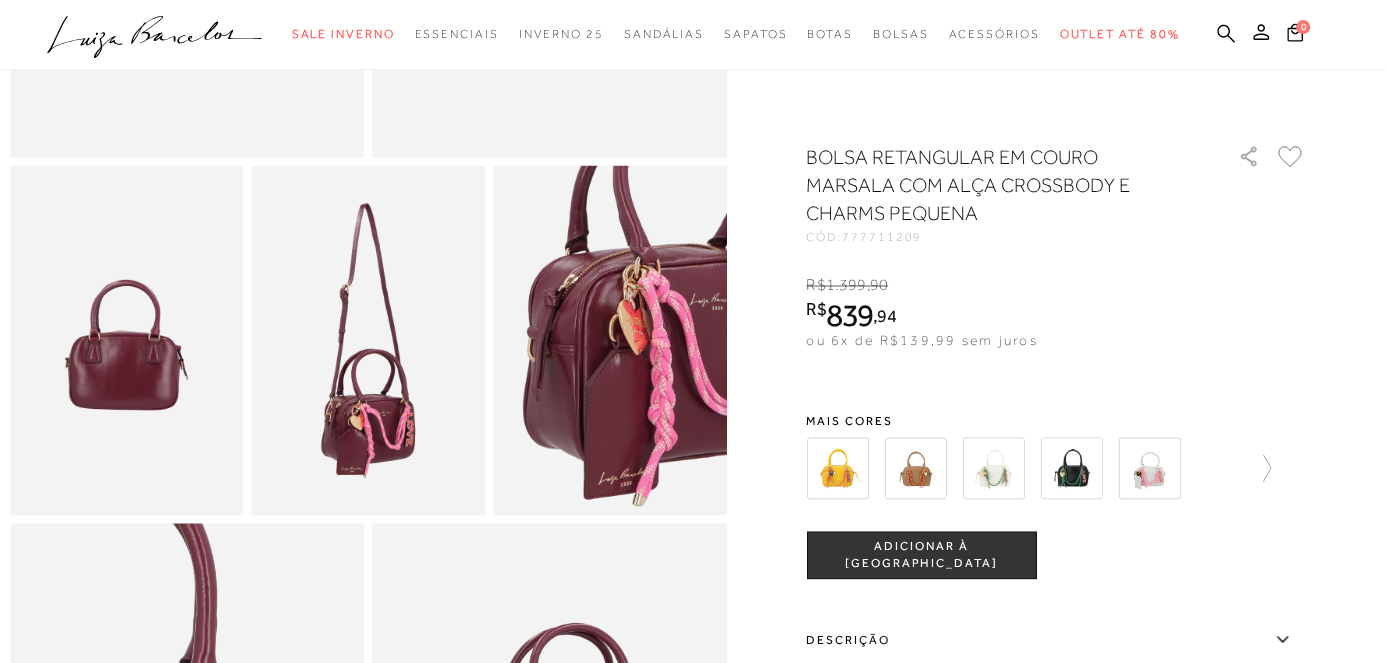 scroll, scrollTop: 518, scrollLeft: 0, axis: vertical 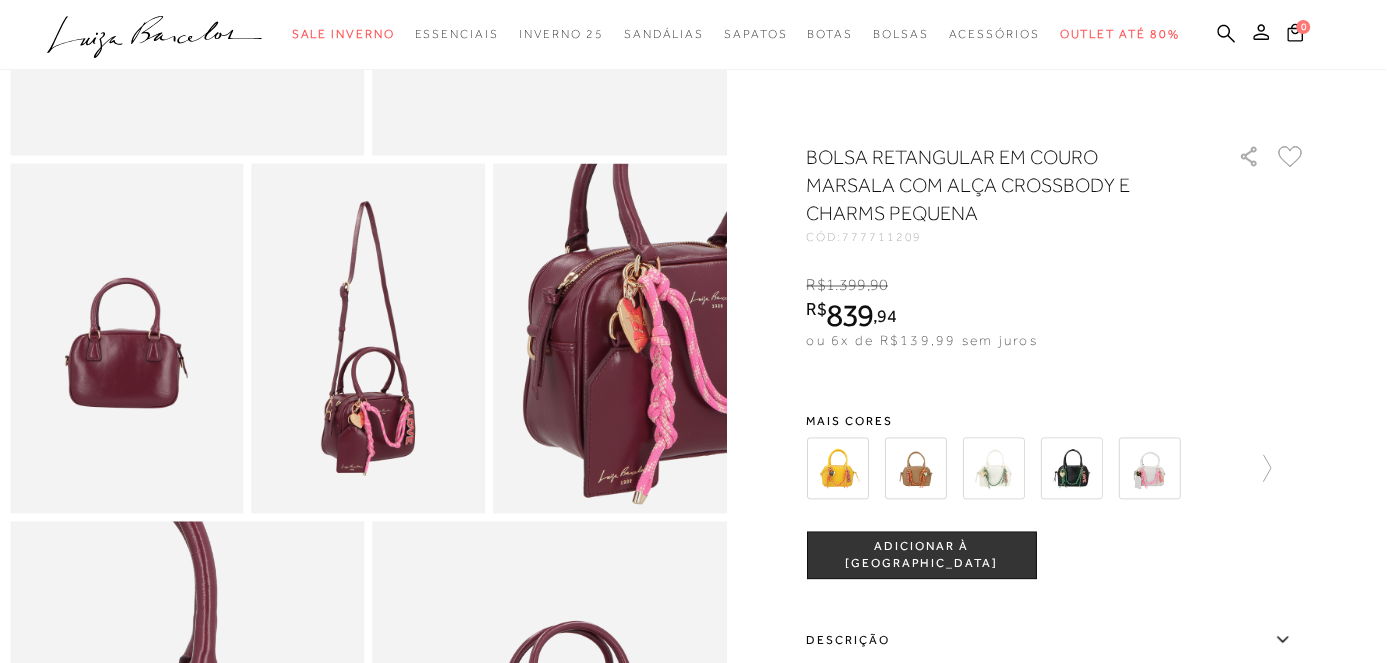 click at bounding box center [369, 339] 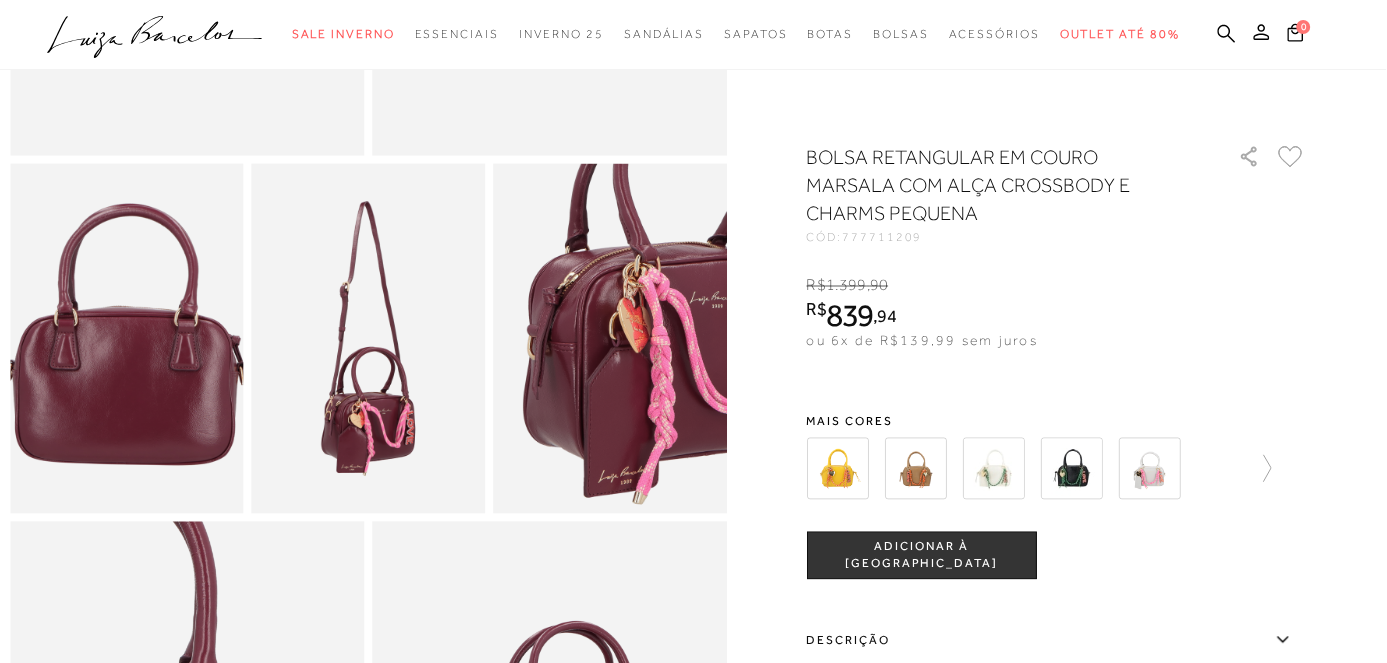 click at bounding box center [130, 325] 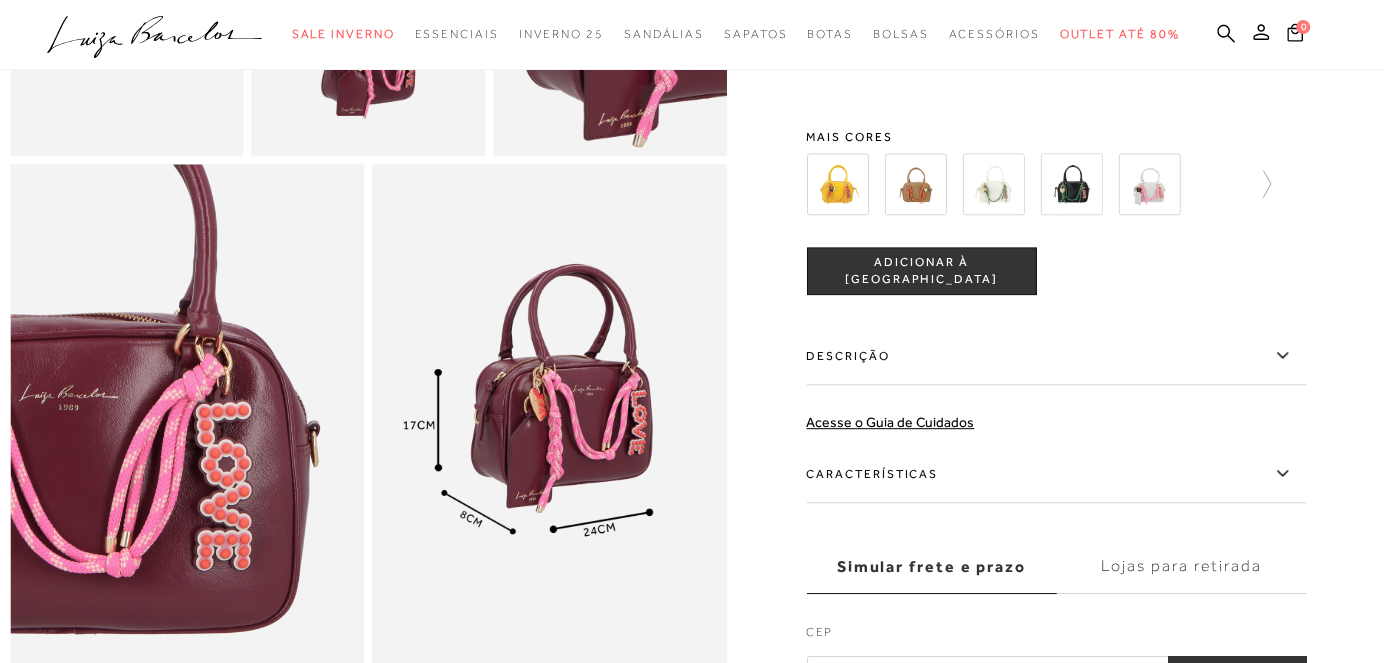 scroll, scrollTop: 888, scrollLeft: 0, axis: vertical 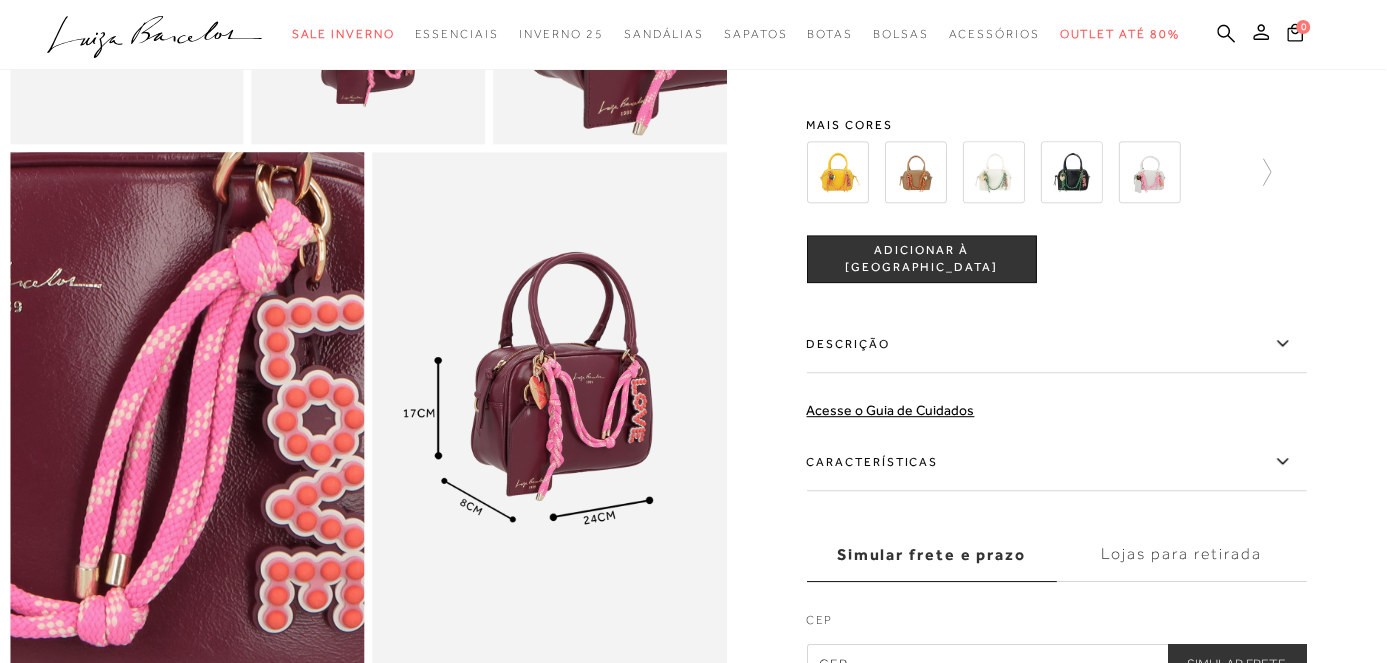 click at bounding box center [239, 352] 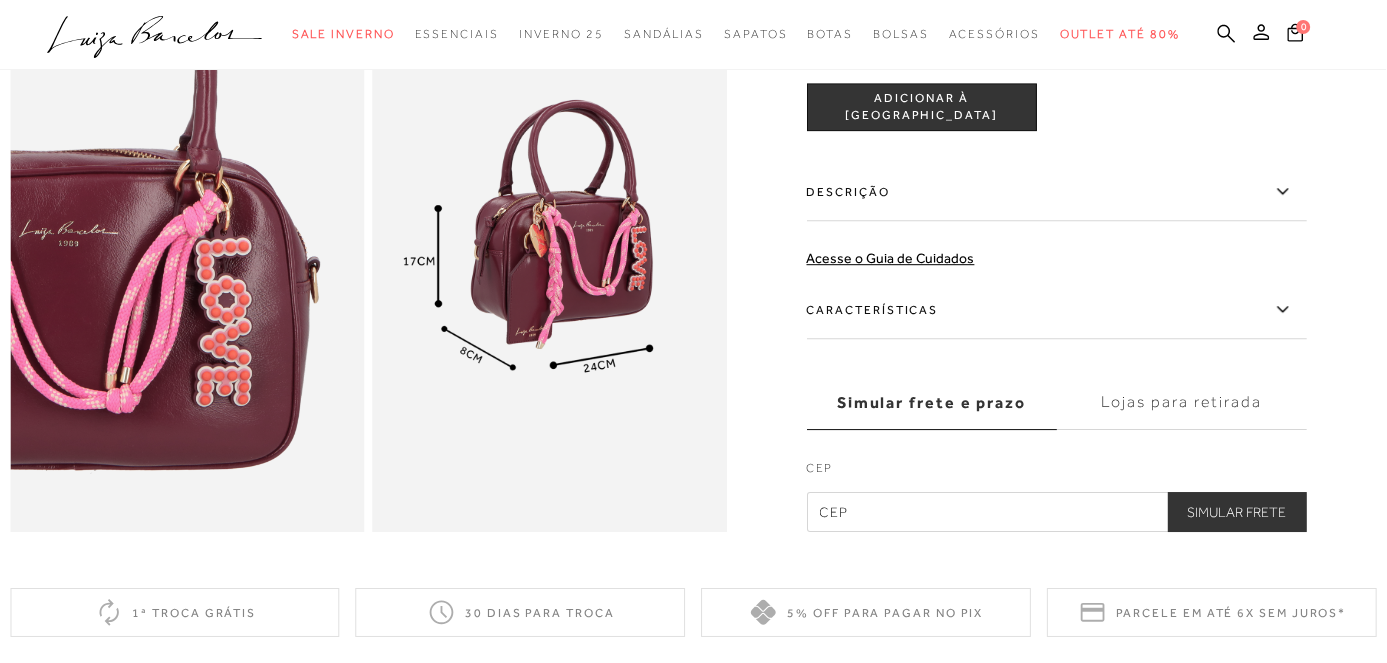 scroll, scrollTop: 1037, scrollLeft: 0, axis: vertical 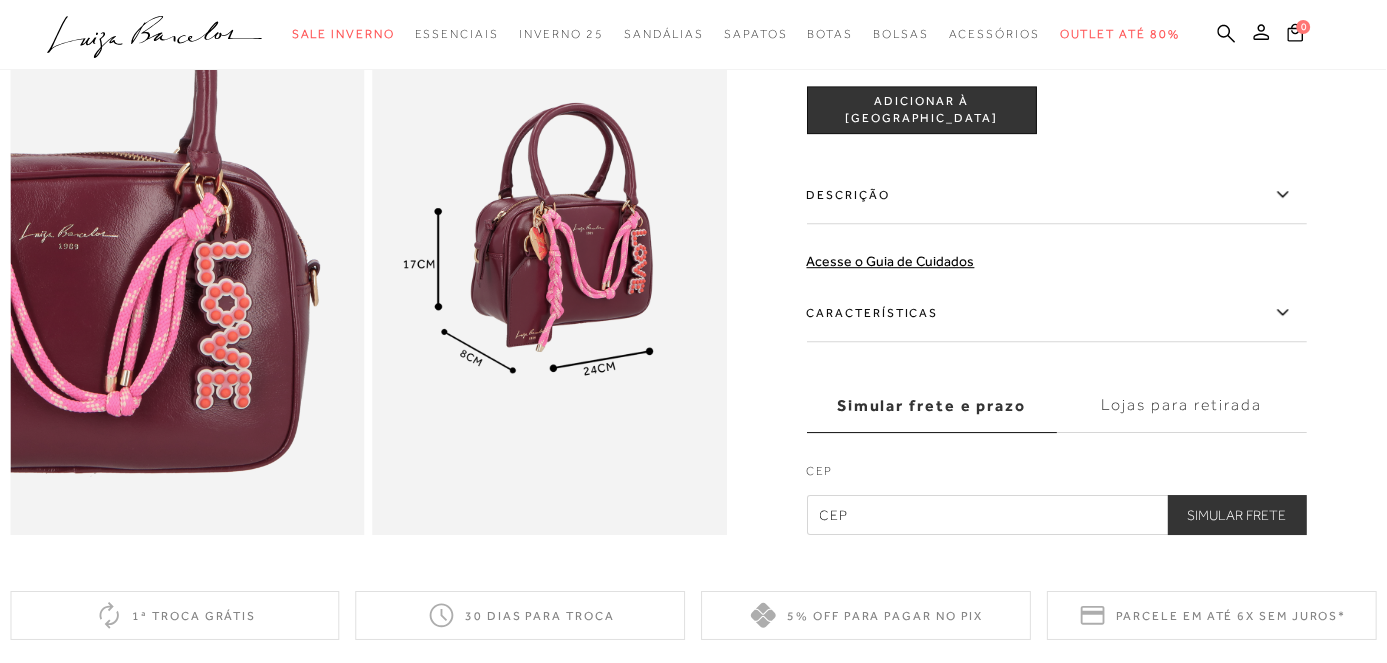 click at bounding box center [1057, 515] 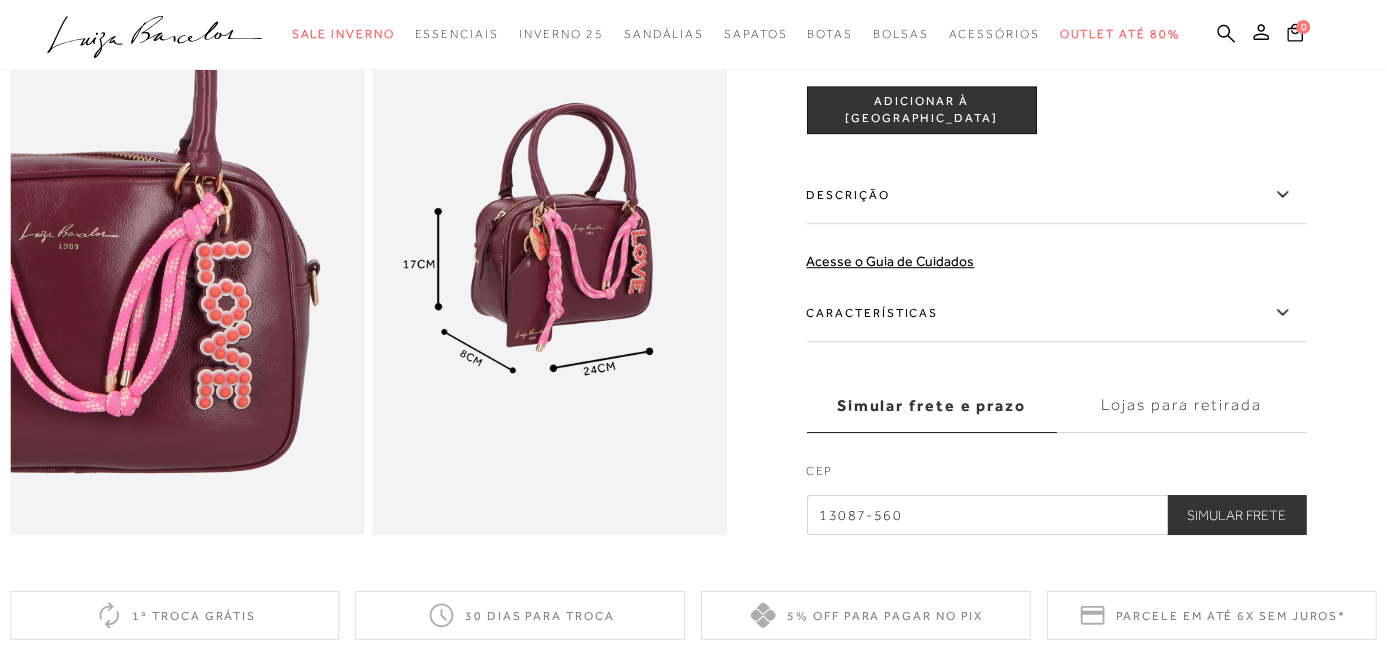 type on "13087-560" 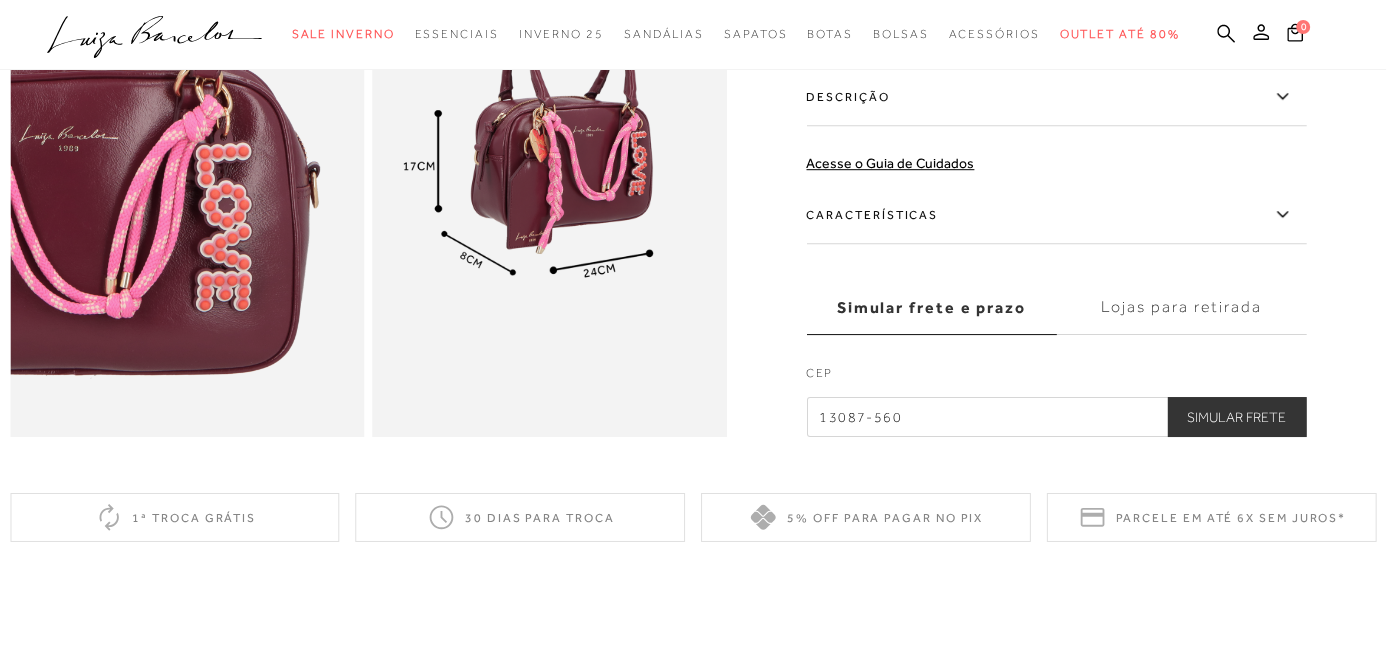 scroll, scrollTop: 1298, scrollLeft: 0, axis: vertical 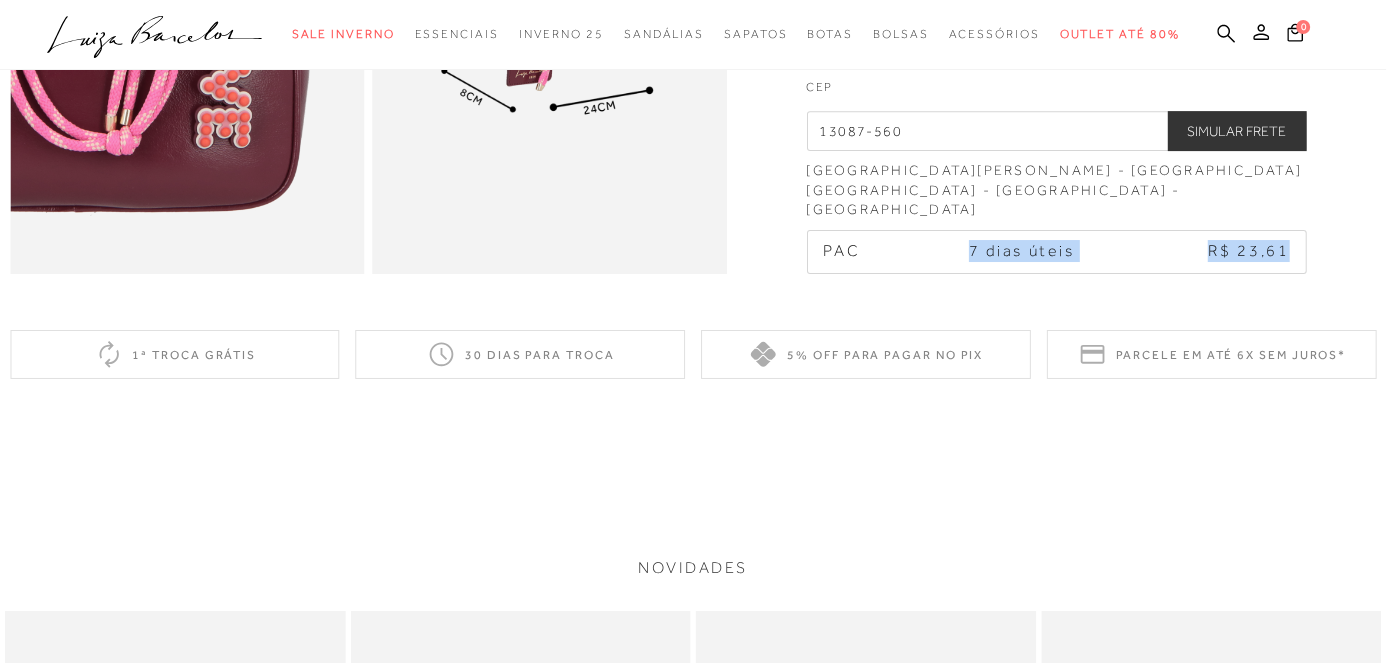 drag, startPoint x: 1094, startPoint y: 289, endPoint x: 1308, endPoint y: 291, distance: 214.00934 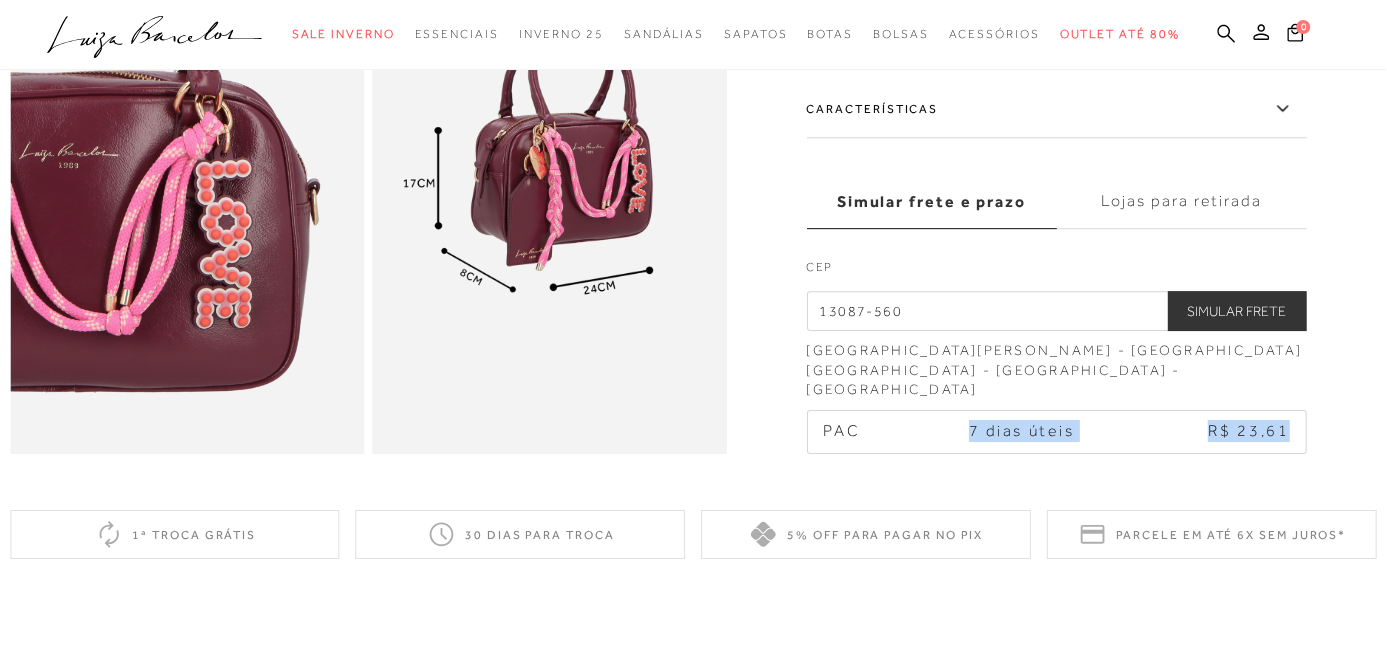 scroll, scrollTop: 1112, scrollLeft: 0, axis: vertical 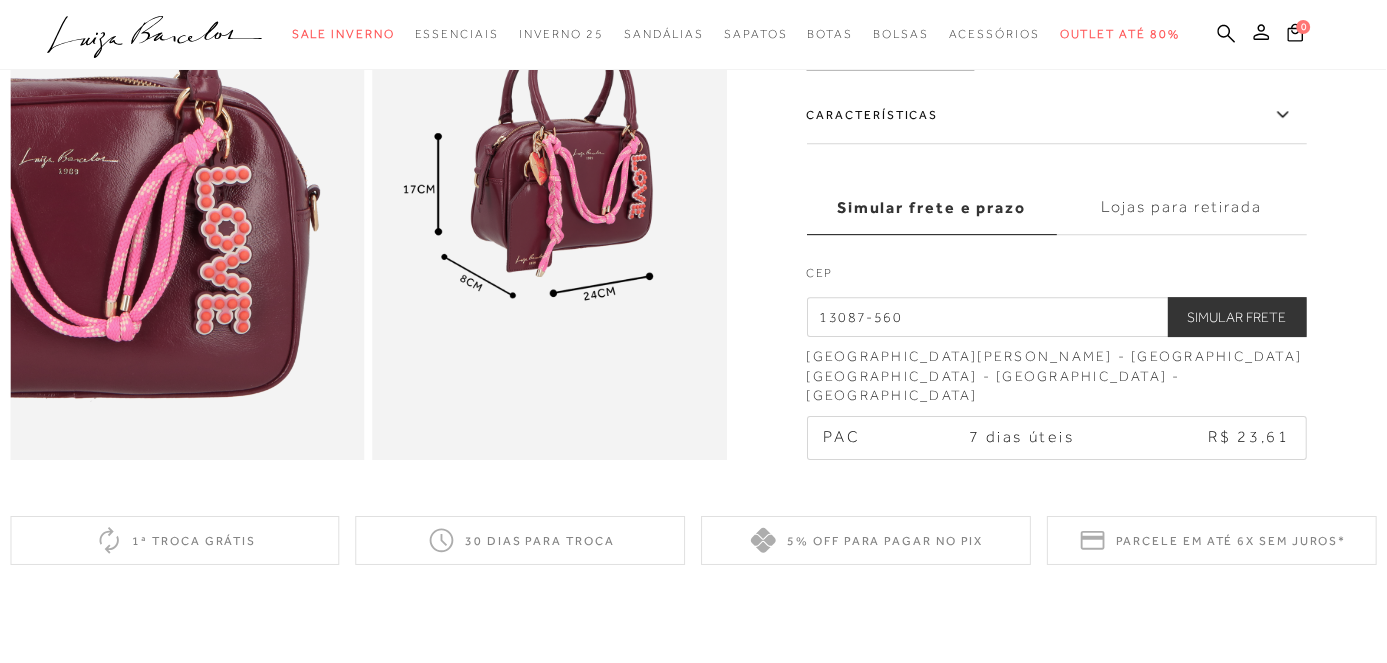 click on "Lojas para retirada" at bounding box center [1182, 208] 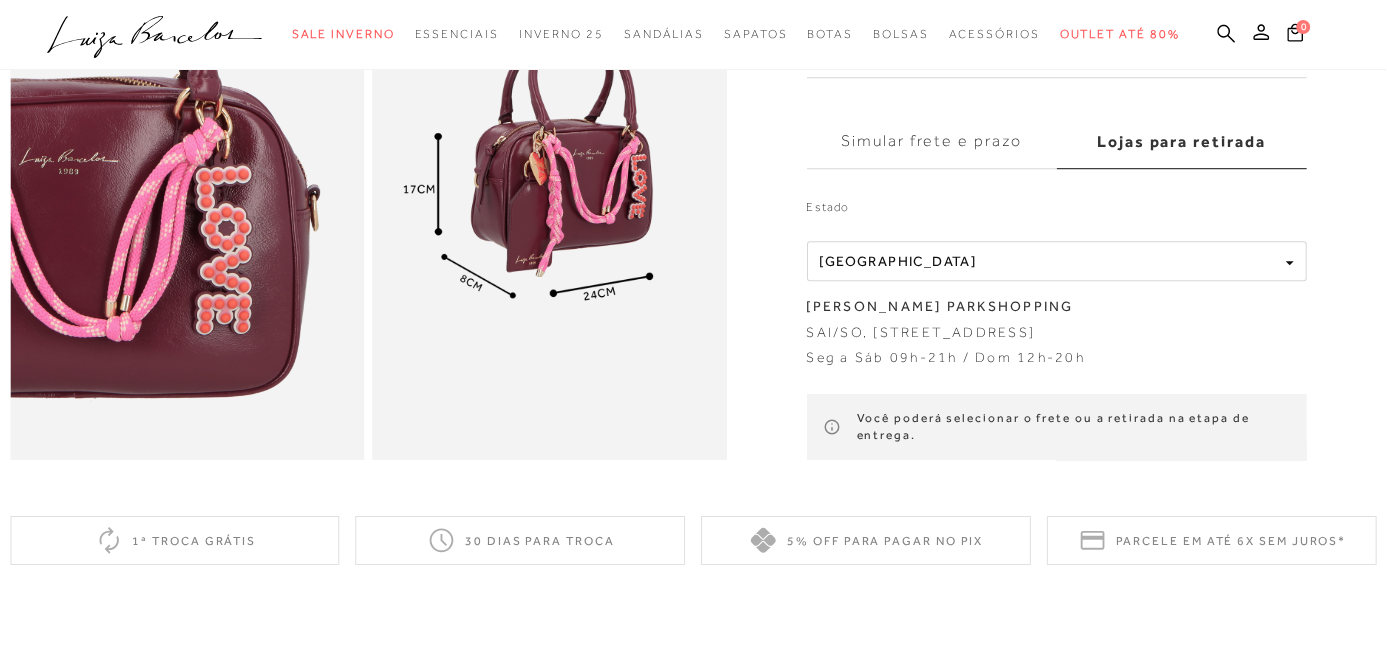 drag, startPoint x: 1074, startPoint y: 348, endPoint x: 1229, endPoint y: 346, distance: 155.01291 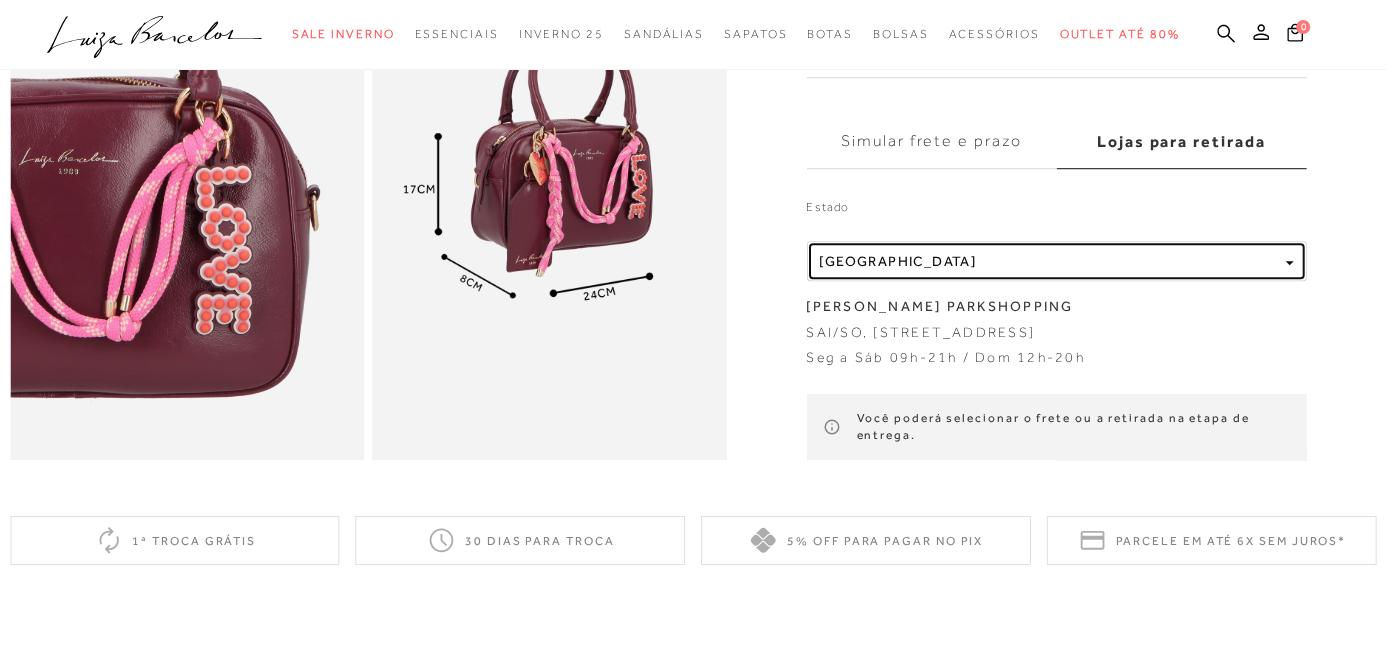 click on "Localidade
Distrito Federal" at bounding box center (1049, 261) 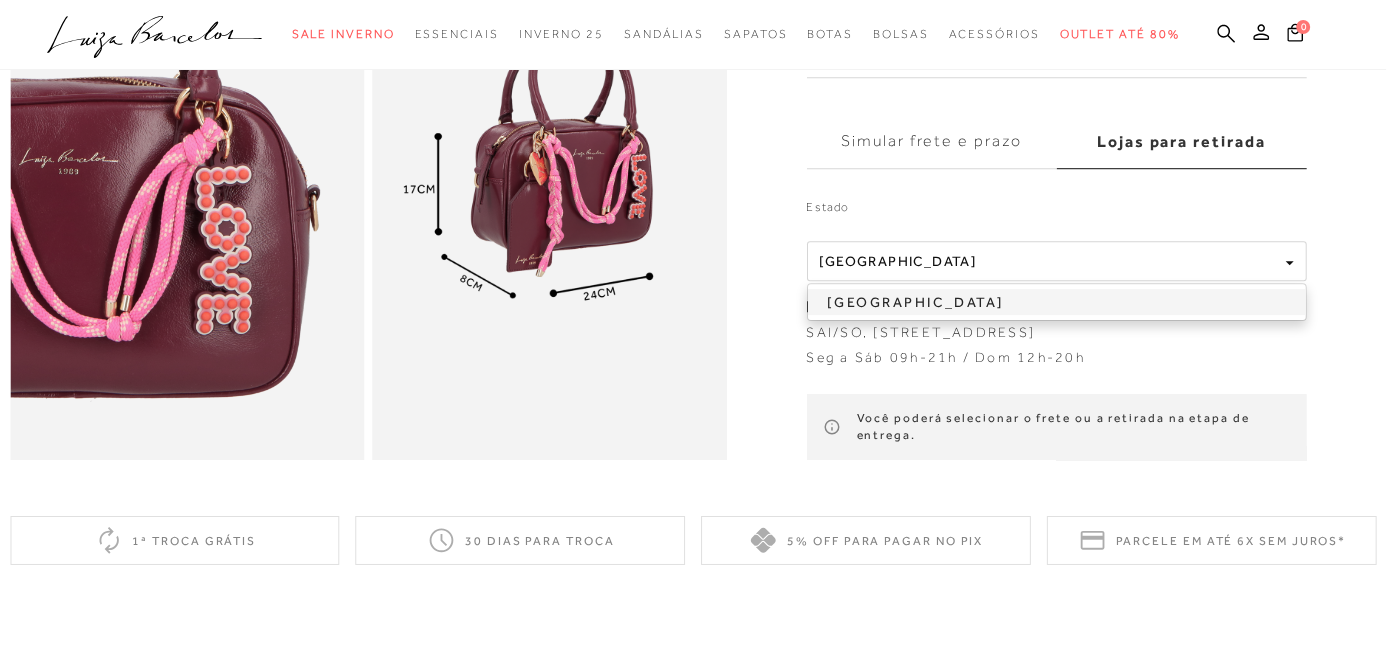 click on "Distrito Federal" at bounding box center (1057, 303) 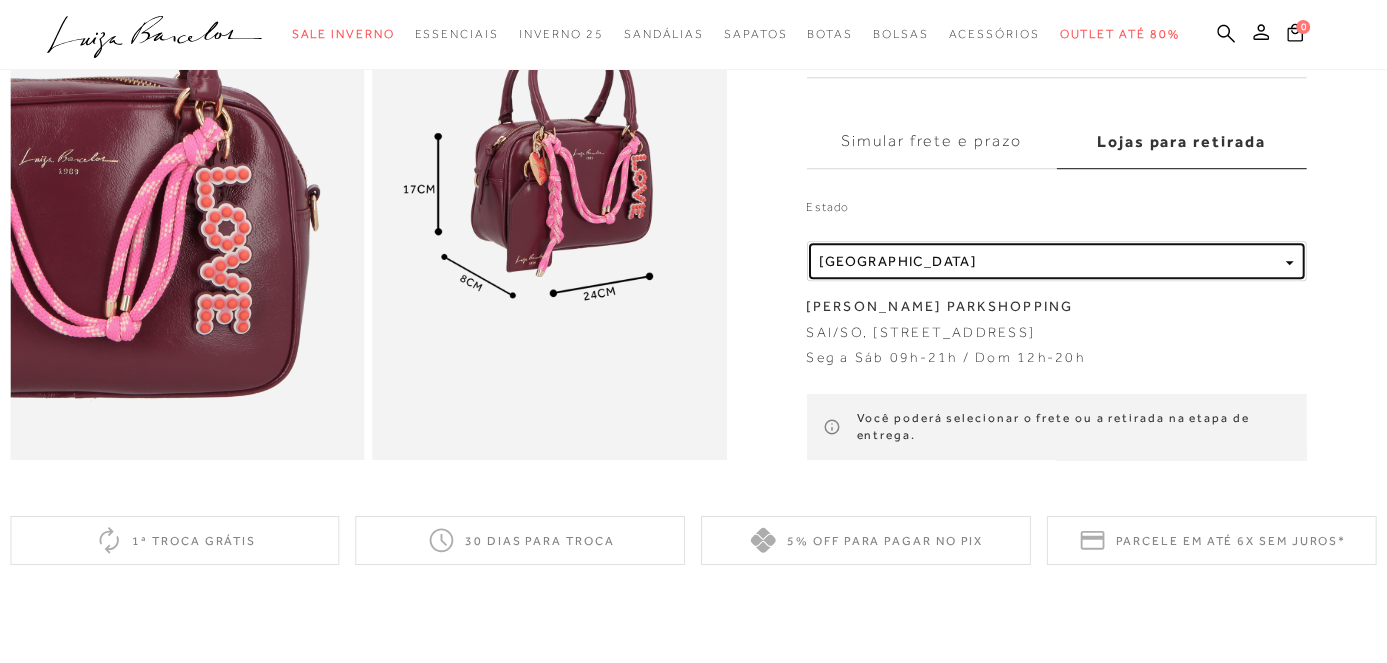 click on "Localidade
Distrito Federal" at bounding box center (1057, 262) 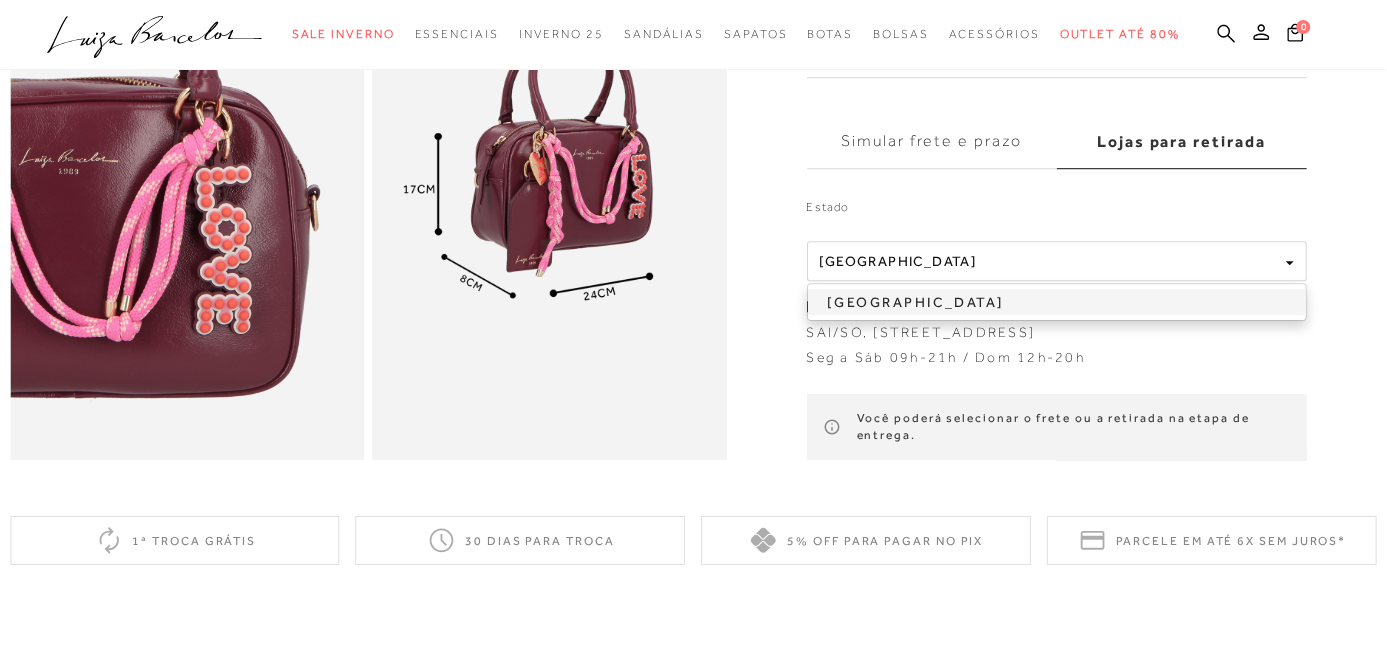 click on "Distrito Federal" at bounding box center (1057, 303) 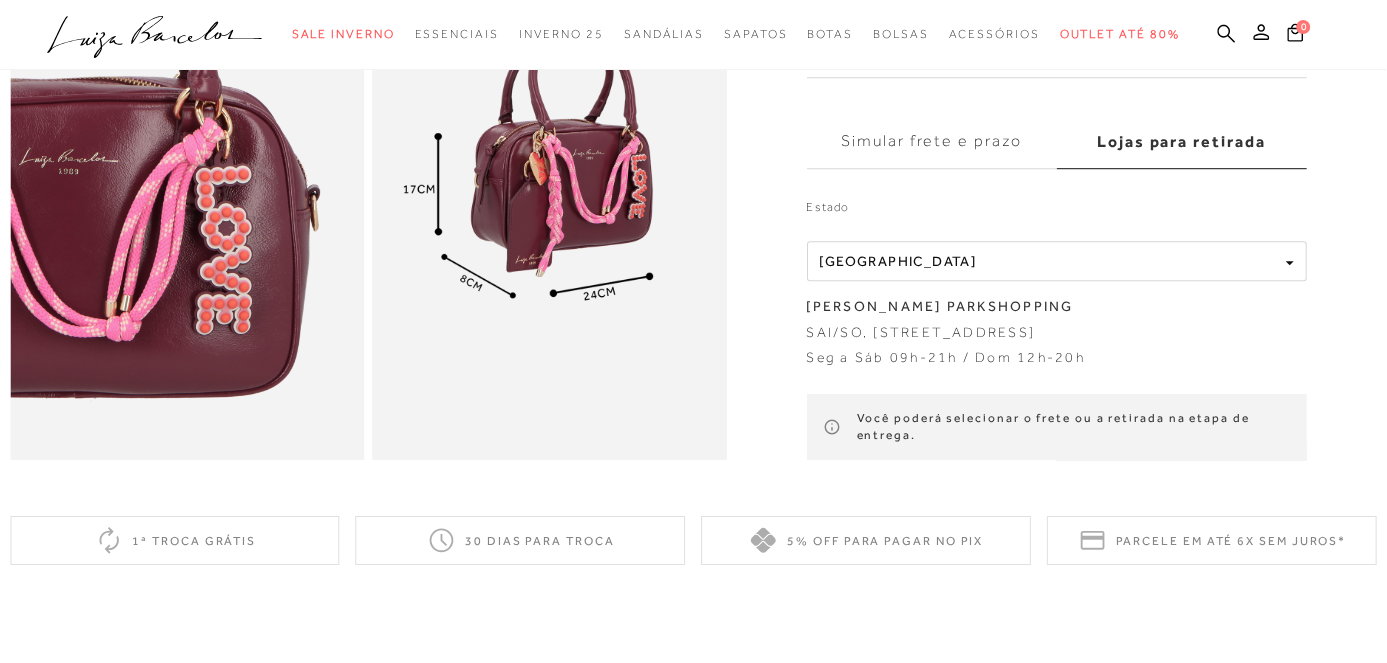 click on "Simular frete e prazo" at bounding box center (932, 142) 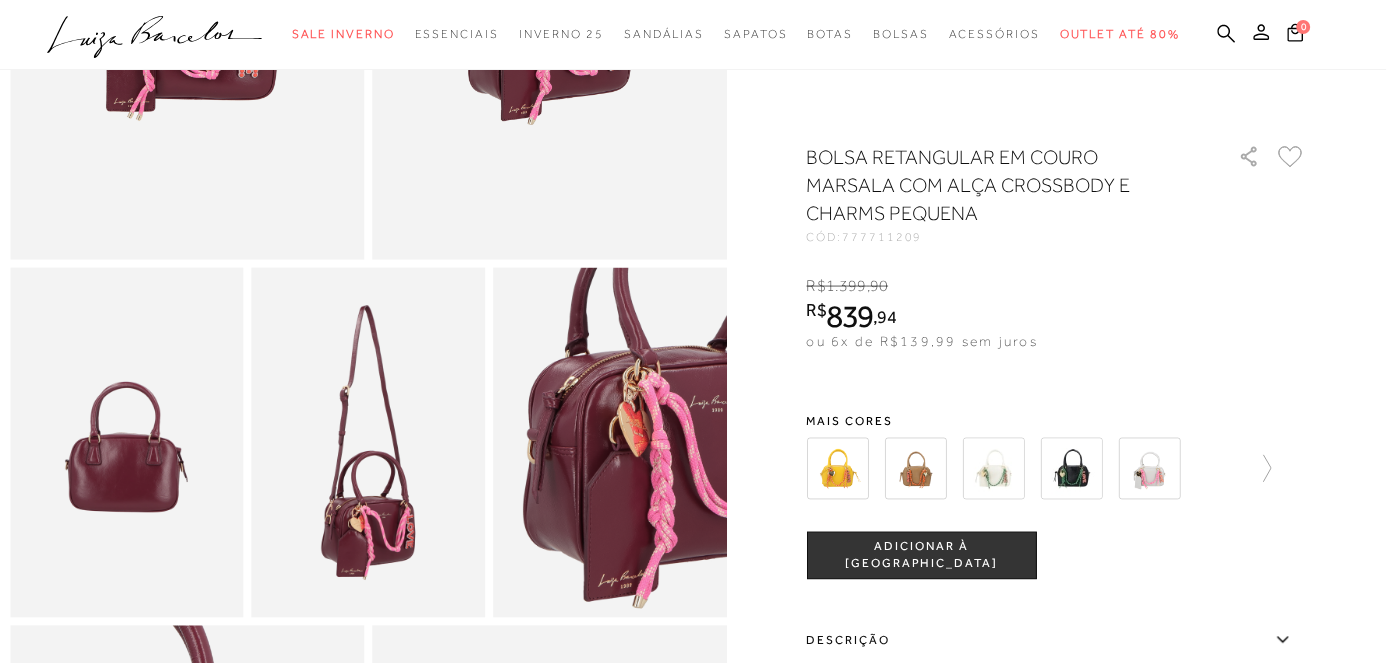 scroll, scrollTop: 425, scrollLeft: 0, axis: vertical 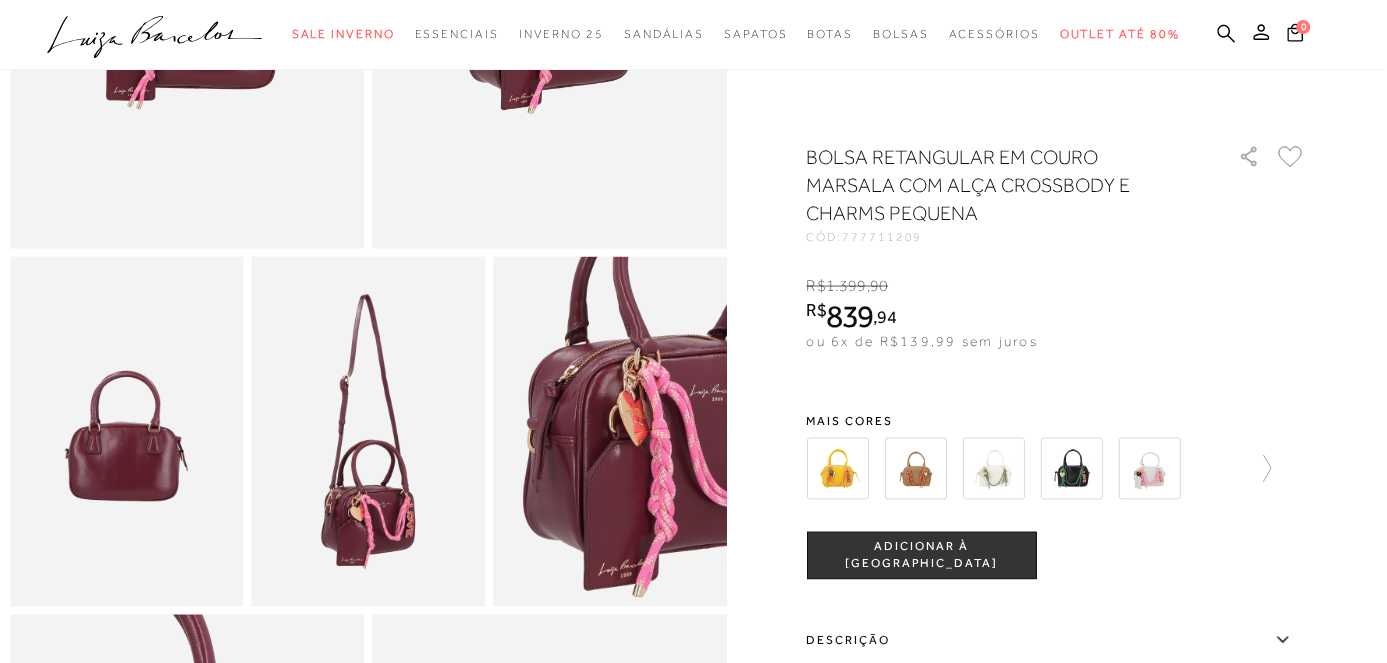 click at bounding box center [1072, 469] 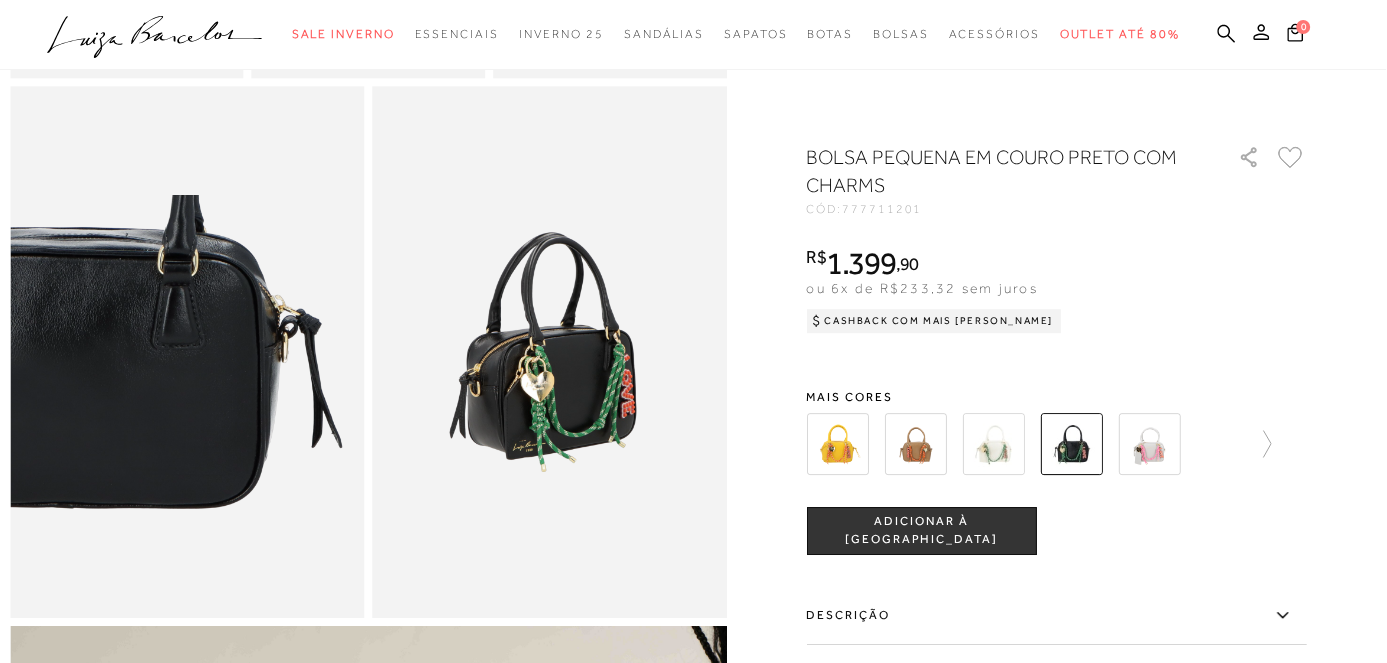 scroll, scrollTop: 962, scrollLeft: 0, axis: vertical 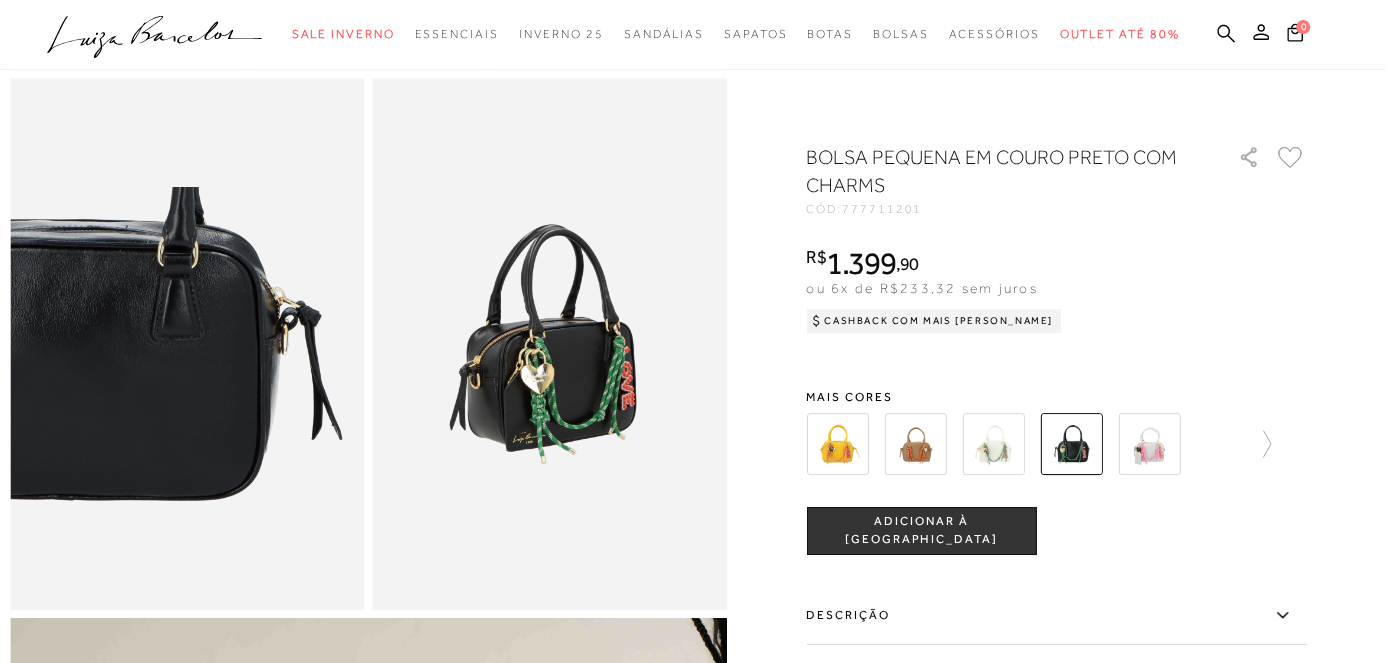 click at bounding box center (994, 444) 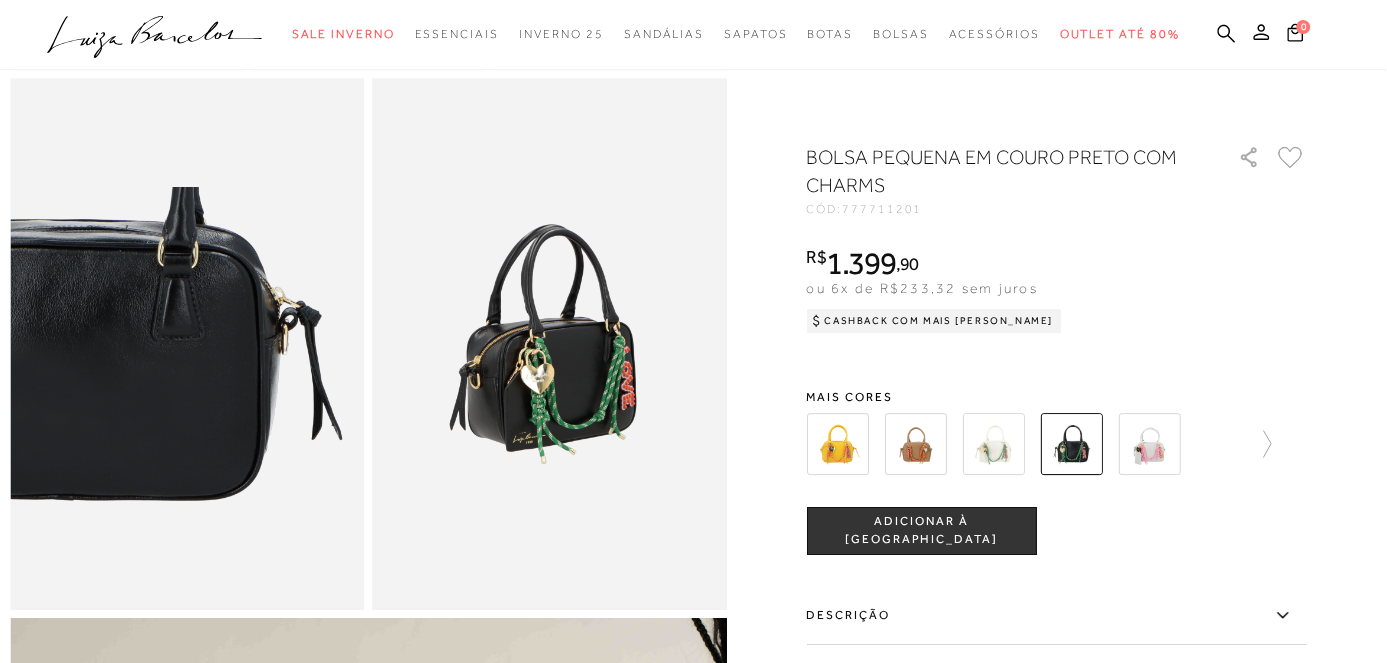 click at bounding box center (994, 444) 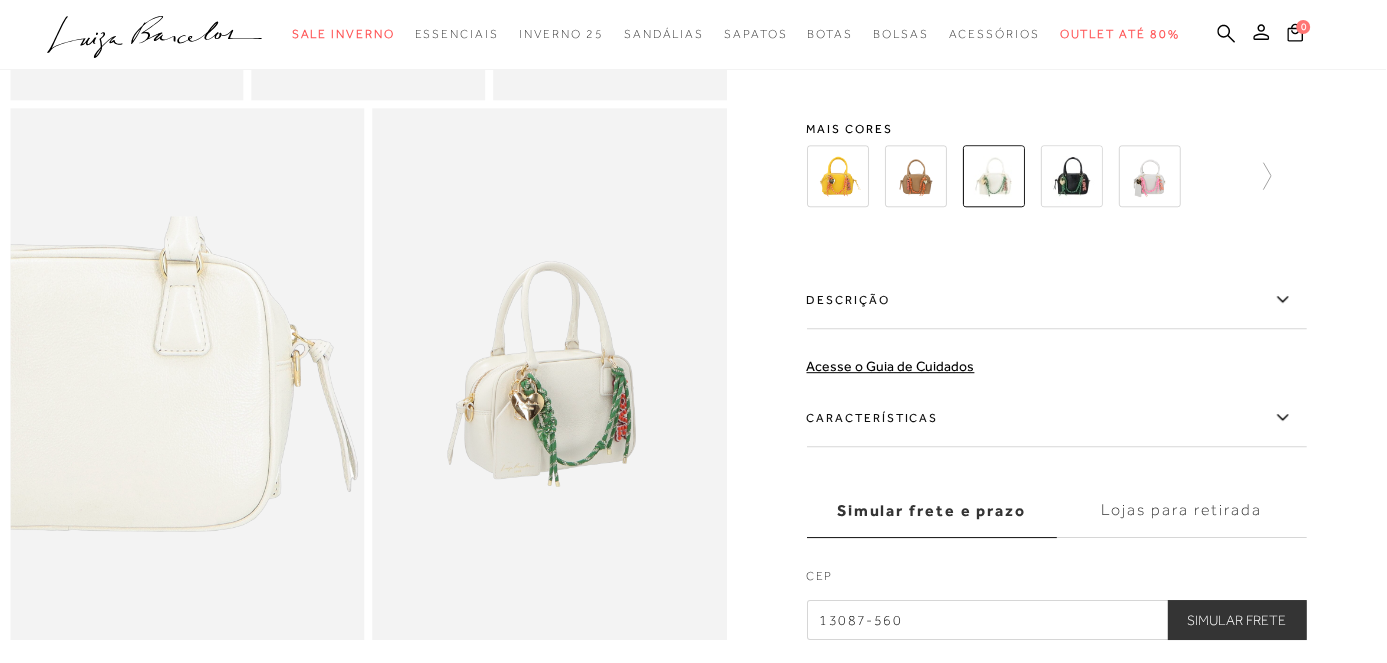 scroll, scrollTop: 0, scrollLeft: 0, axis: both 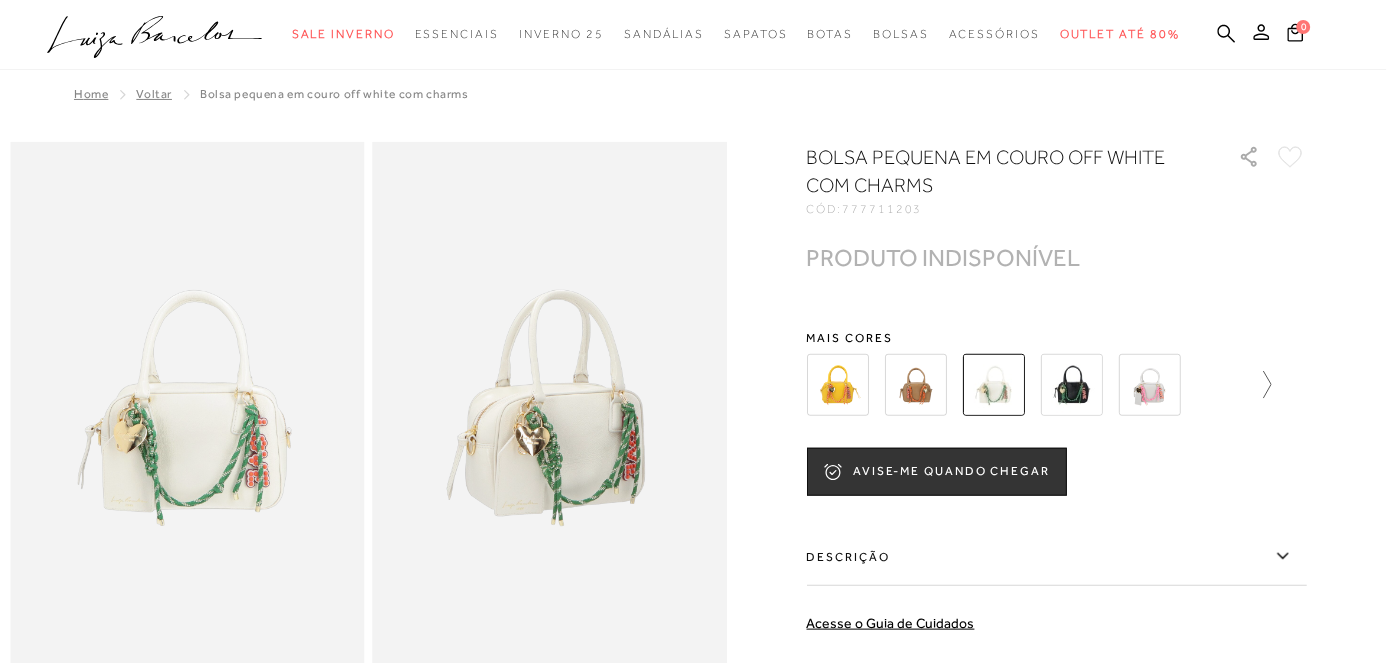 click 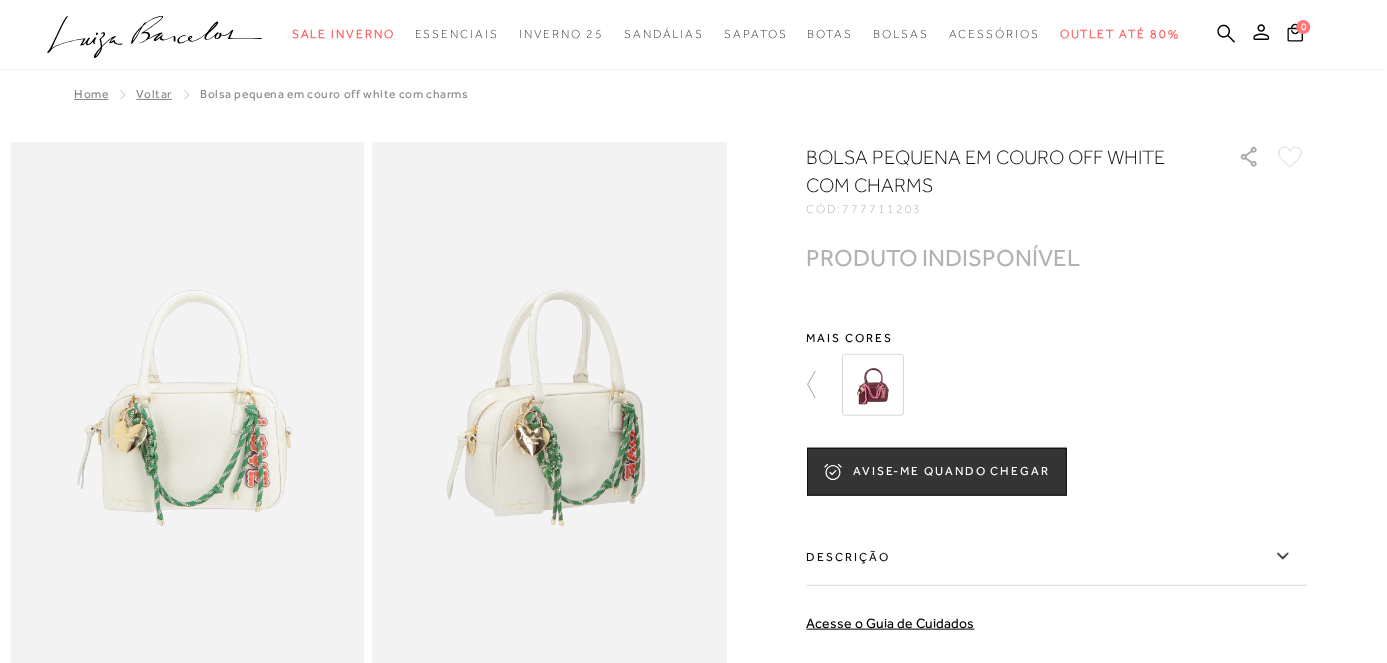 click at bounding box center (693, 857) 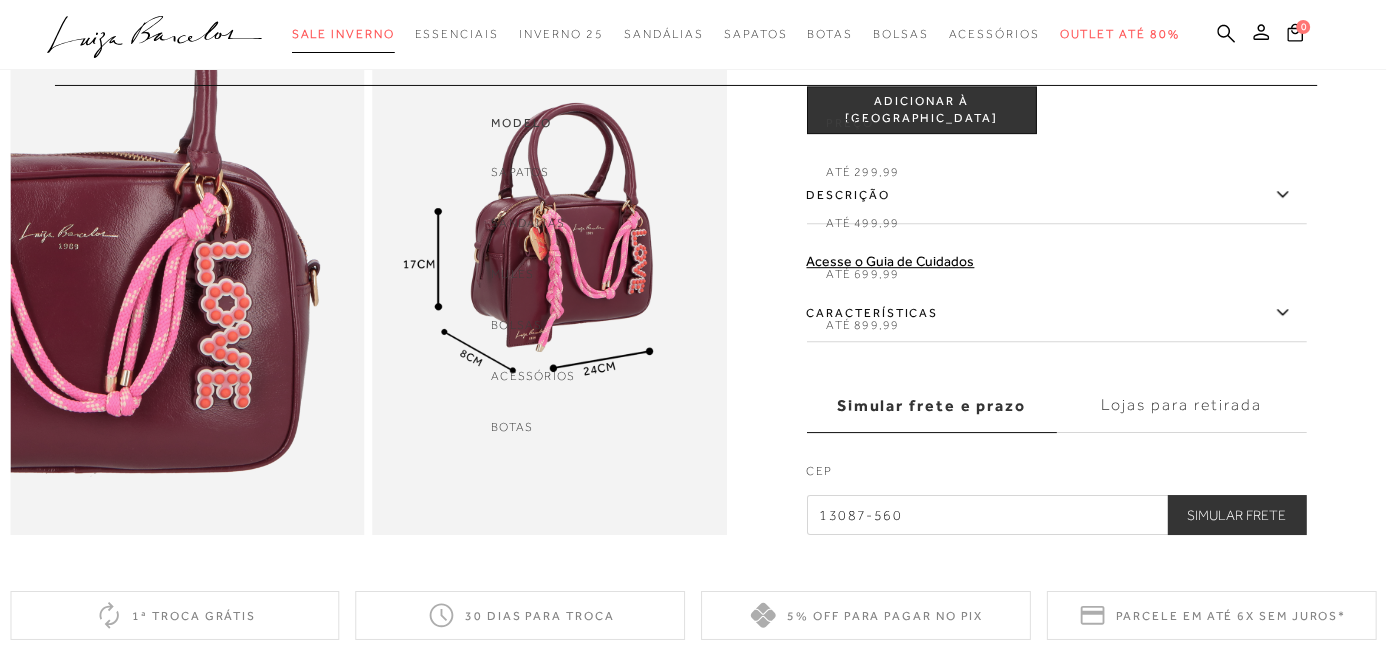 scroll, scrollTop: 921, scrollLeft: 0, axis: vertical 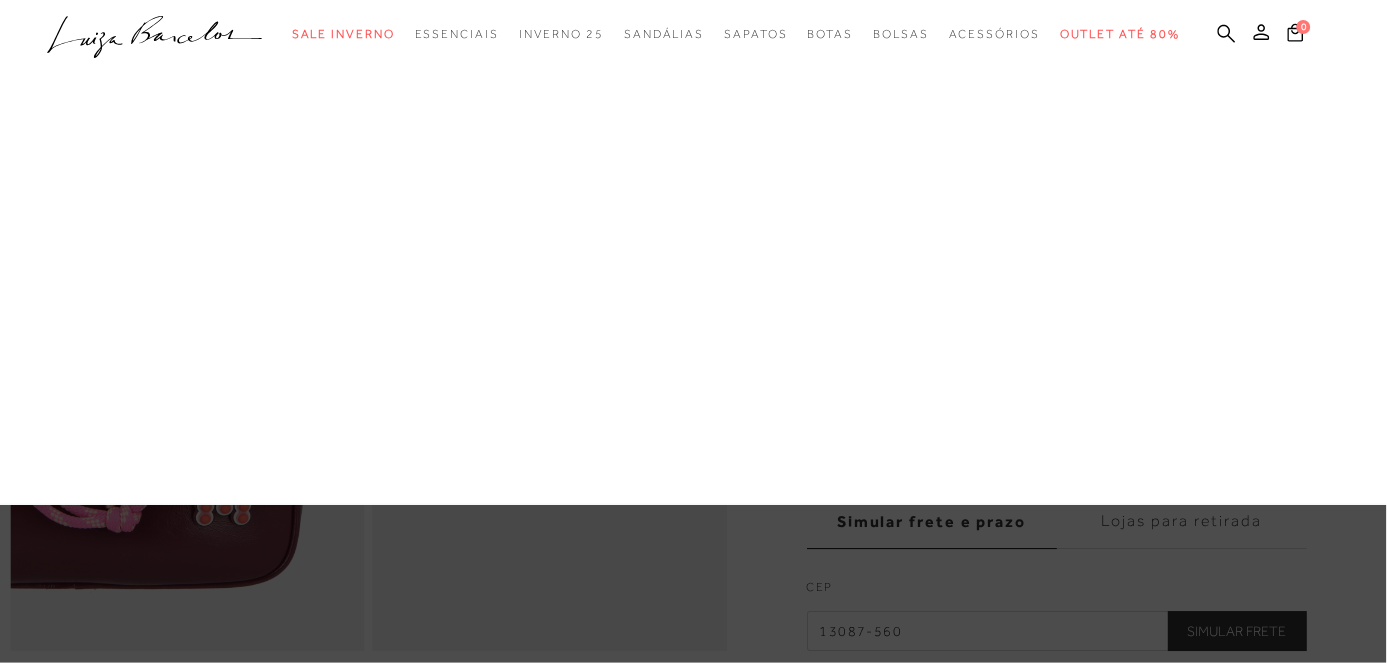 click on ".a{fill-rule:evenodd;}" 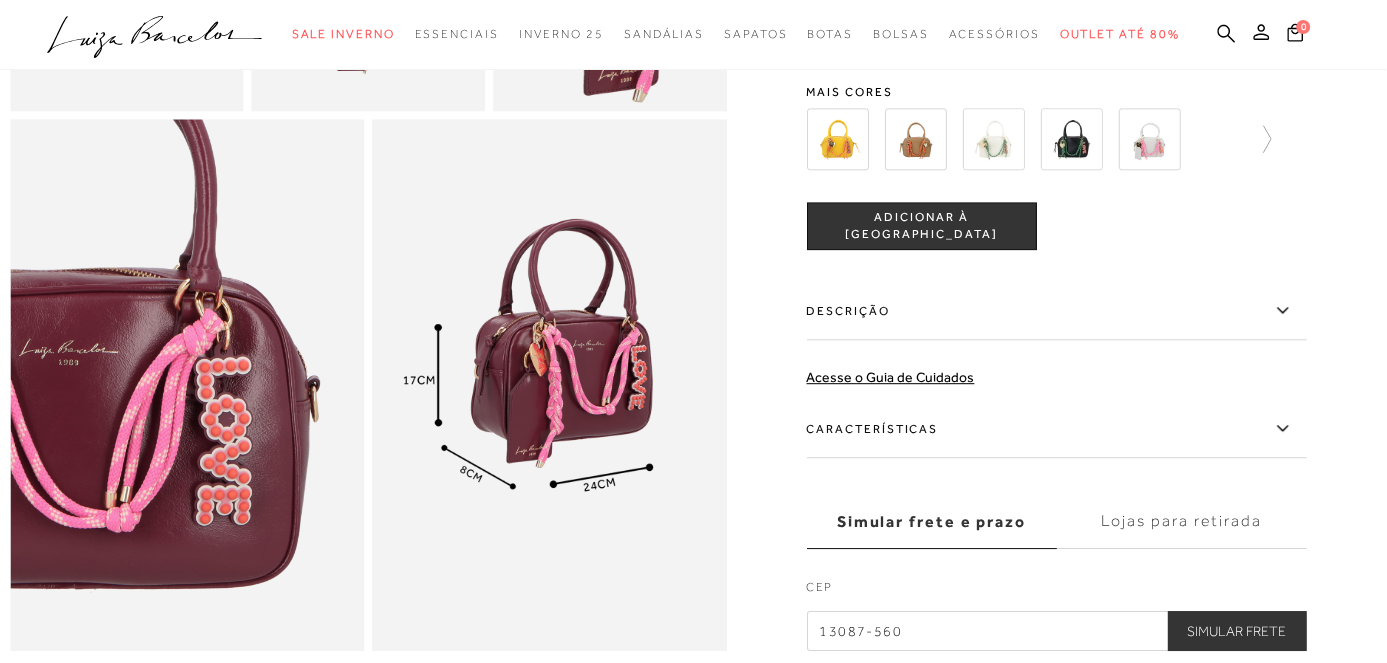 scroll, scrollTop: 0, scrollLeft: 0, axis: both 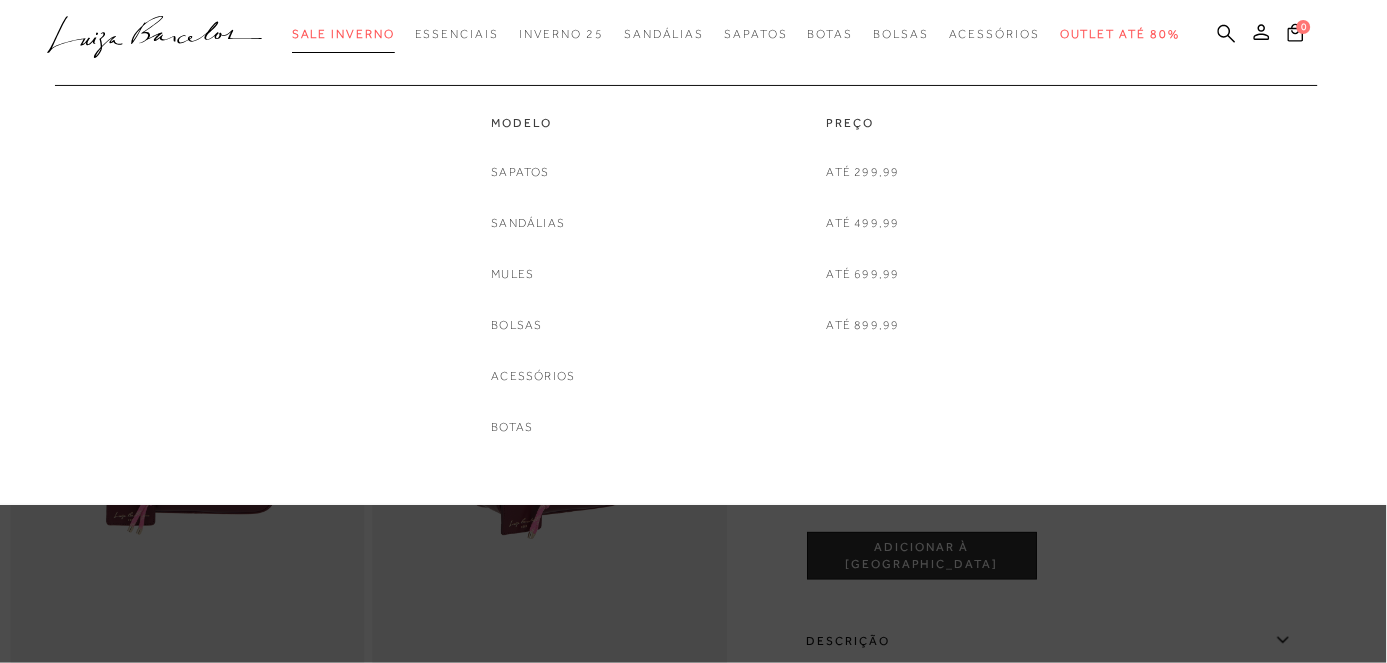 click on "Sale Inverno" at bounding box center [343, 34] 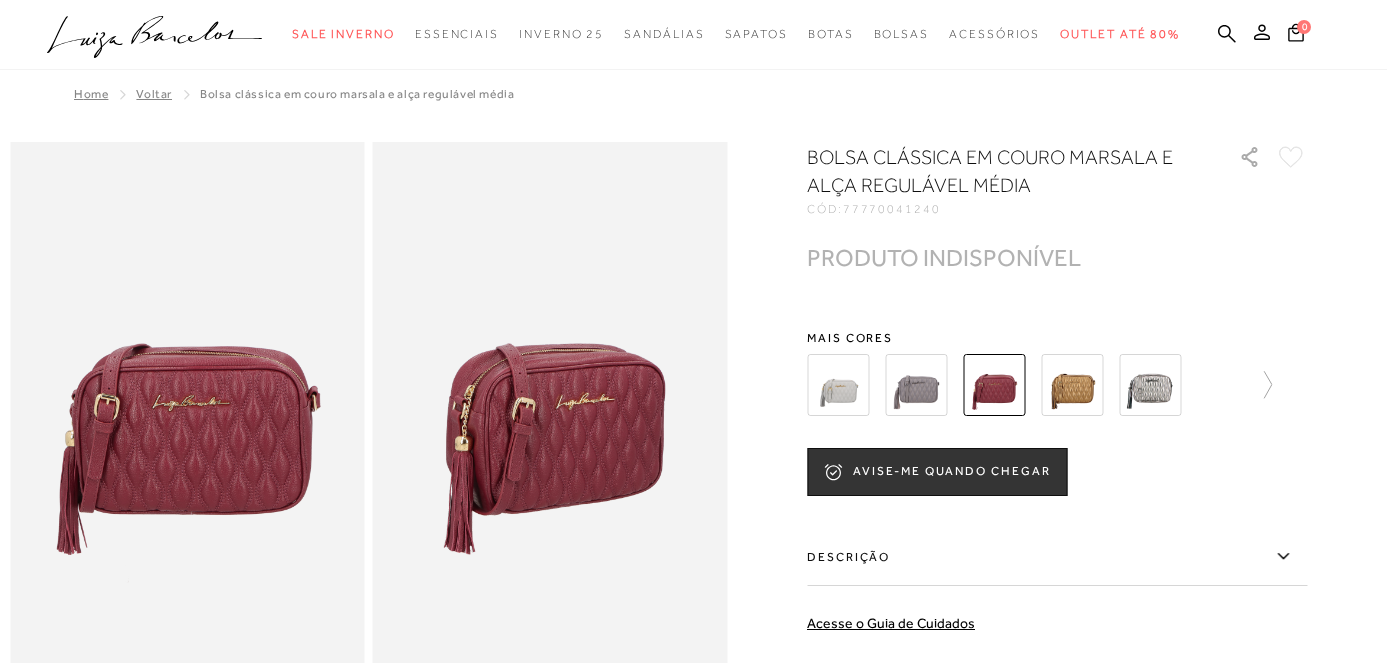 scroll, scrollTop: 0, scrollLeft: 0, axis: both 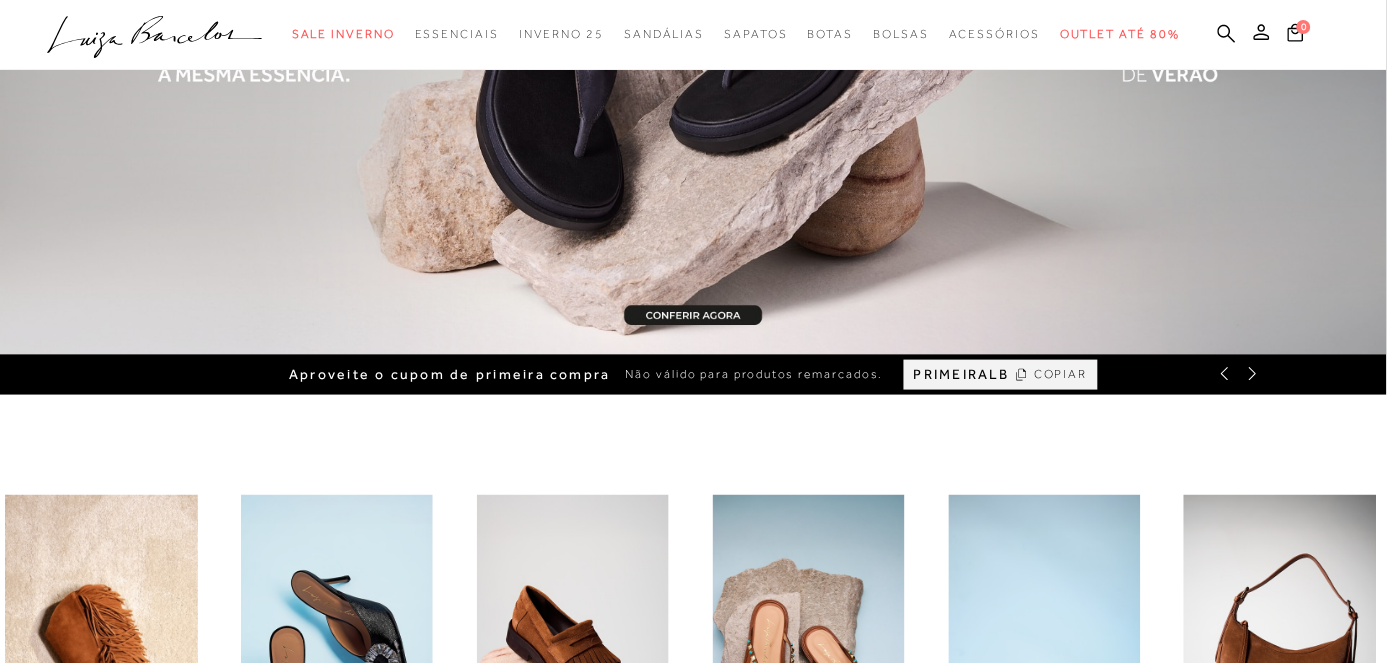 click on "COPIAR" at bounding box center [1061, 374] 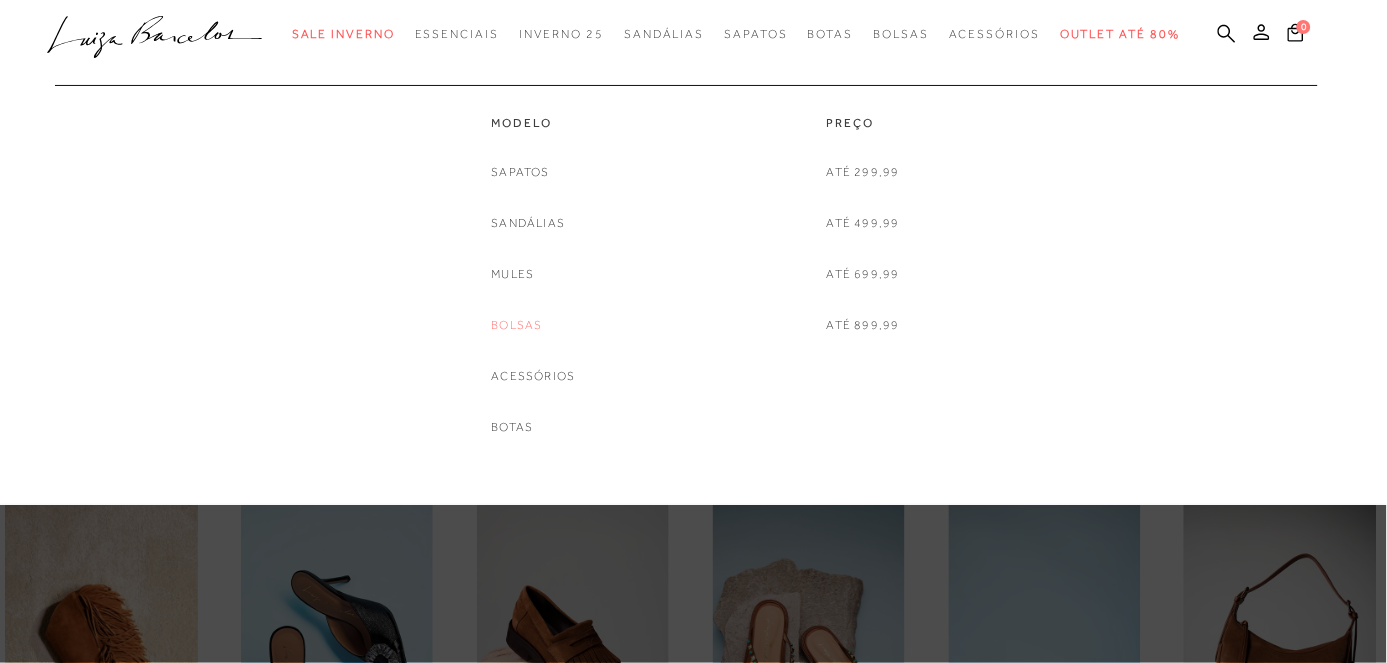 click on "Bolsas" at bounding box center (517, 325) 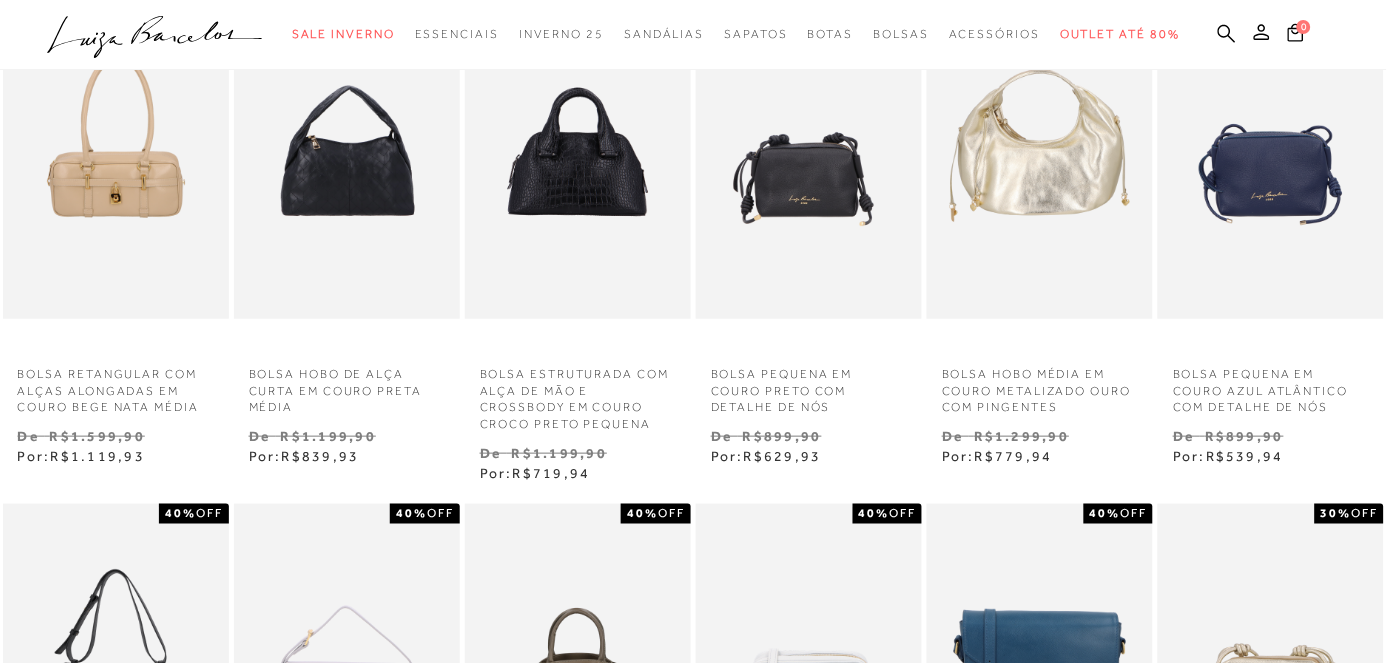 scroll, scrollTop: 0, scrollLeft: 0, axis: both 